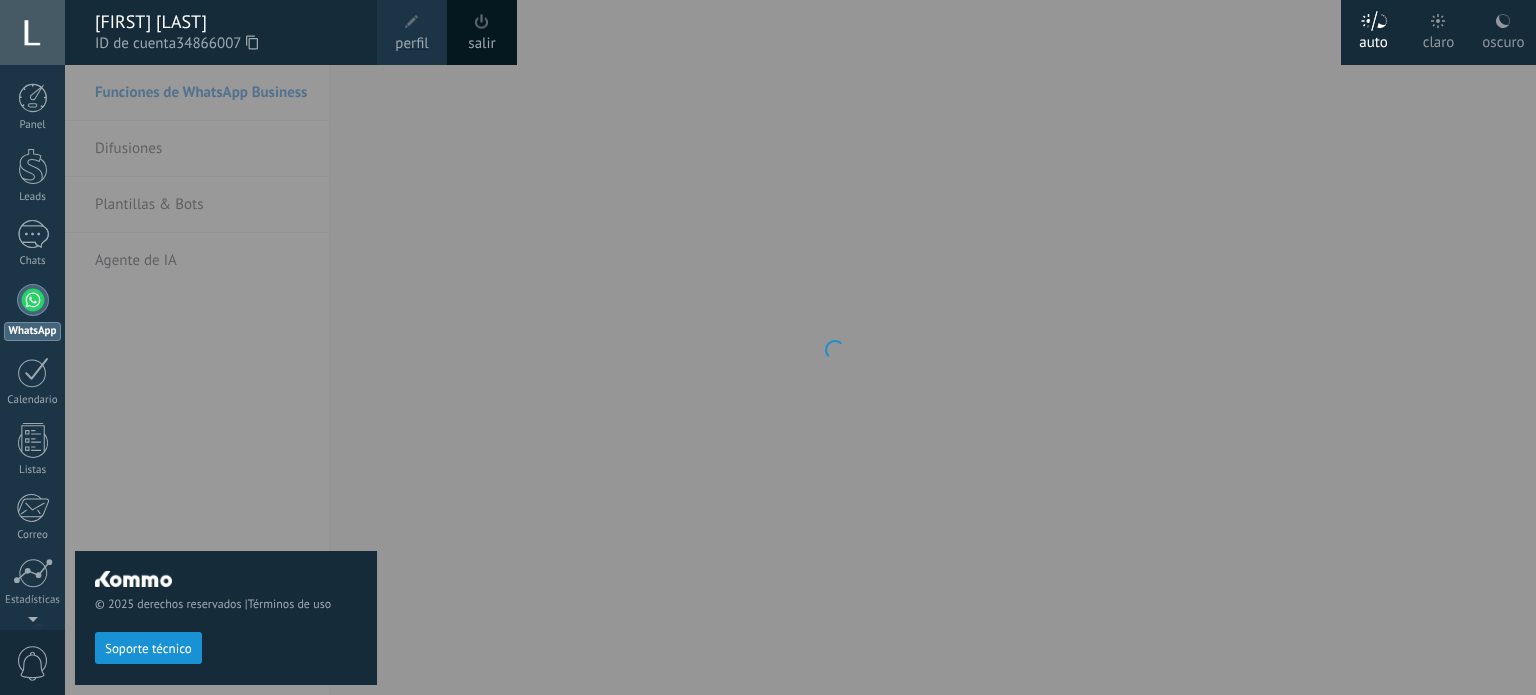 click on ".abccls-1,.abccls-2{fill-rule:evenodd}.abccls-2{fill:#fff} .abfcls-1{fill:none}.abfcls-2{fill:#fff} .abncls-1{isolation:isolate}.abncls-2{opacity:.06}.abncls-2,.abncls-3,.abncls-6{mix-blend-mode:multiply}.abncls-3{opacity:.15}.abncls-4,.abncls-8{fill:#fff}.abncls-5{fill:url(#abnlinear-gradient)}.abncls-6{opacity:.04}.abncls-7{fill:url(#abnlinear-gradient-2)}.abncls-8{fill-rule:evenodd} .abqst0{fill:#ffa200} .abwcls-1{fill:#252525} .cls-1{isolation:isolate} .acicls-1{fill:none} .aclcls-1{fill:#232323} .acnst0{display:none} .addcls-1,.addcls-2{fill:none;stroke-miterlimit:10}.addcls-1{stroke:#dfe0e5}.addcls-2{stroke:#a1a7ab} .adecls-1,.adecls-2{fill:none;stroke-miterlimit:10}.adecls-1{stroke:#dfe0e5}.adecls-2{stroke:#a1a7ab} .adqcls-1{fill:#8591a5;fill-rule:evenodd} .aeccls-1{fill:#5c9f37} .aeecls-1{fill:#f86161} .aejcls-1{fill:#8591a5;fill-rule:evenodd} .aekcls-1{fill-rule:evenodd} .aelcls-1{fill-rule:evenodd;fill:currentColor} .aemcls-1{fill-rule:evenodd;fill:currentColor} .aencls-2{fill:#f86161;opacity:.3}" at bounding box center (768, 347) 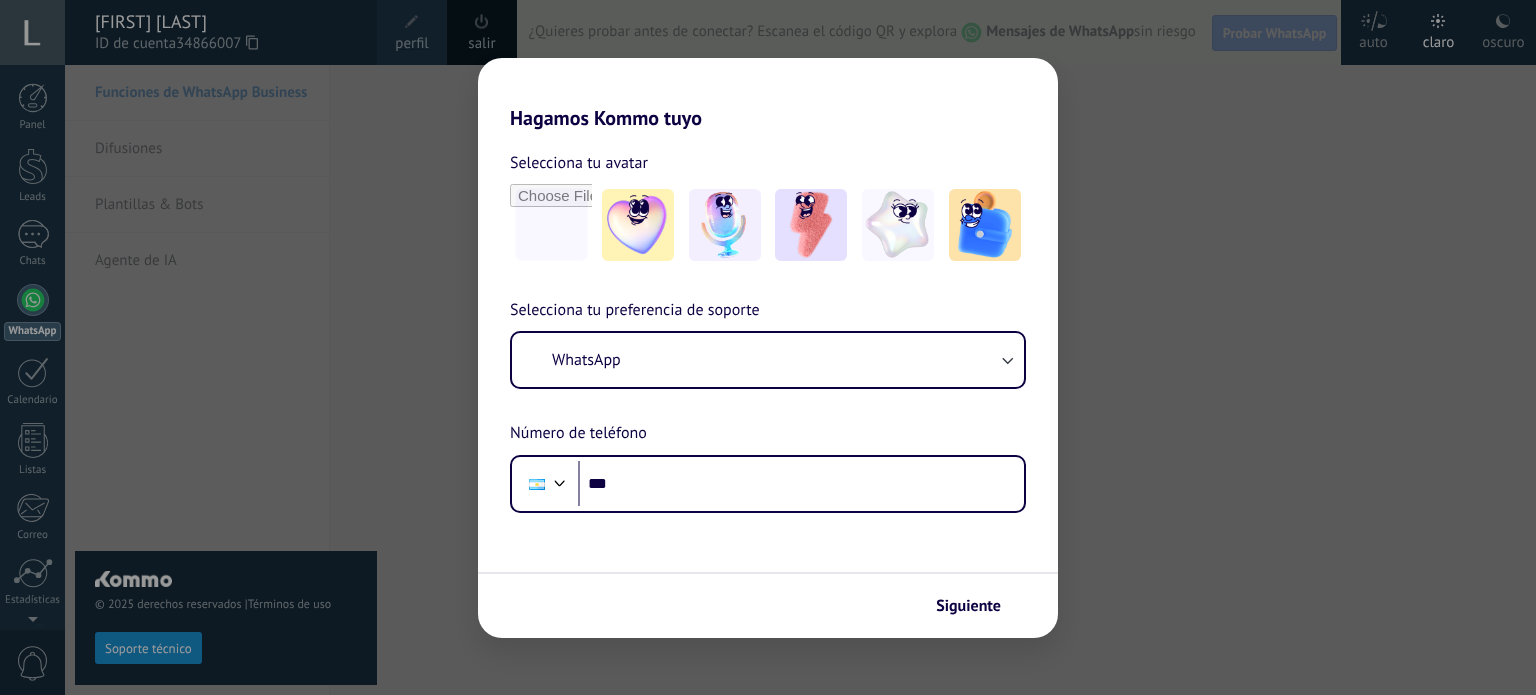 scroll, scrollTop: 0, scrollLeft: 0, axis: both 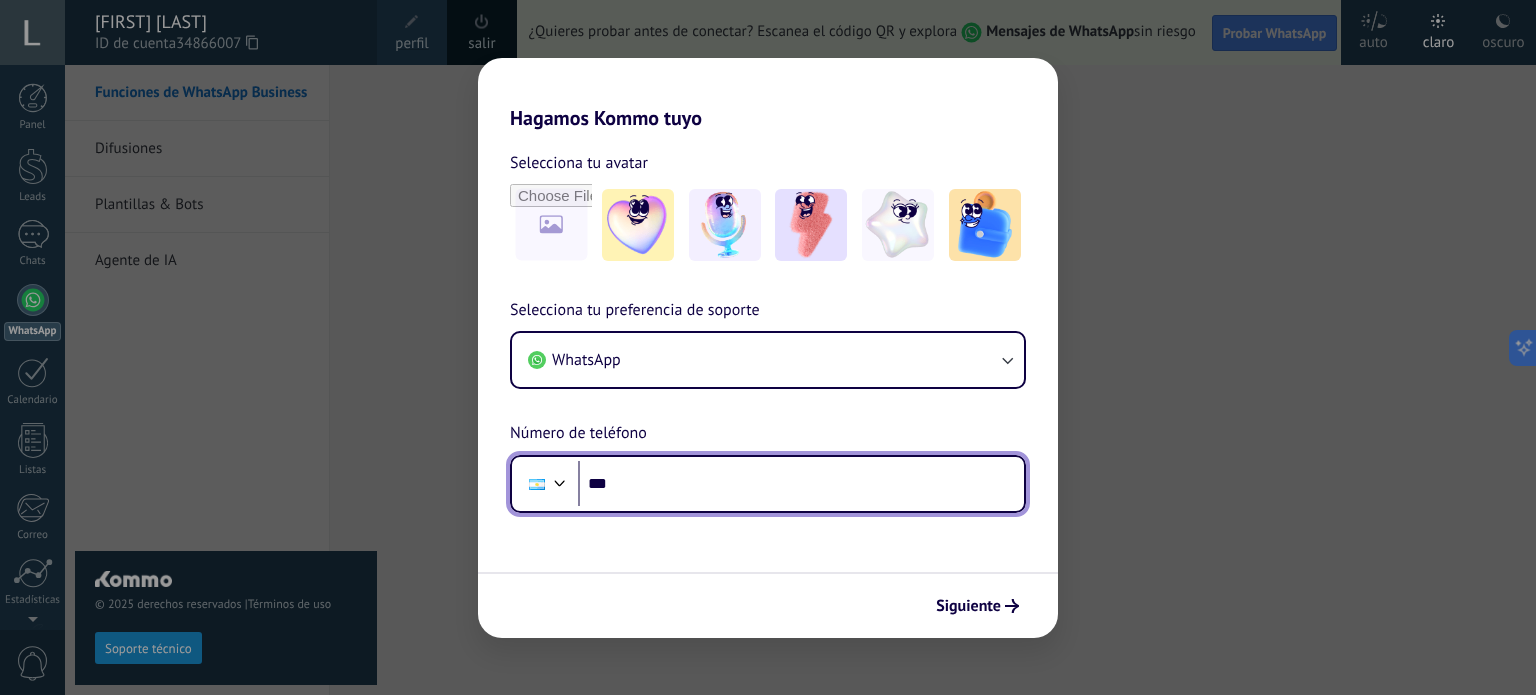 click on "***" at bounding box center (801, 484) 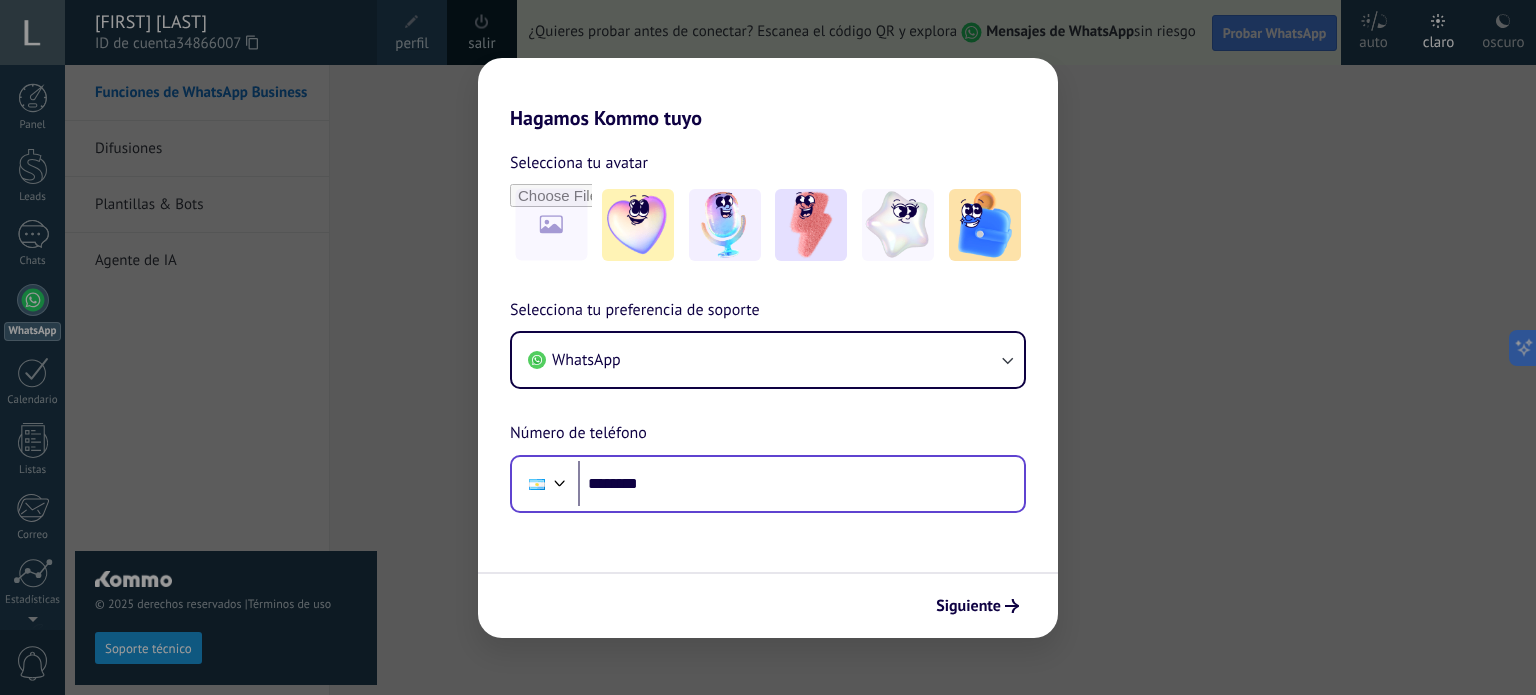 scroll, scrollTop: 0, scrollLeft: 0, axis: both 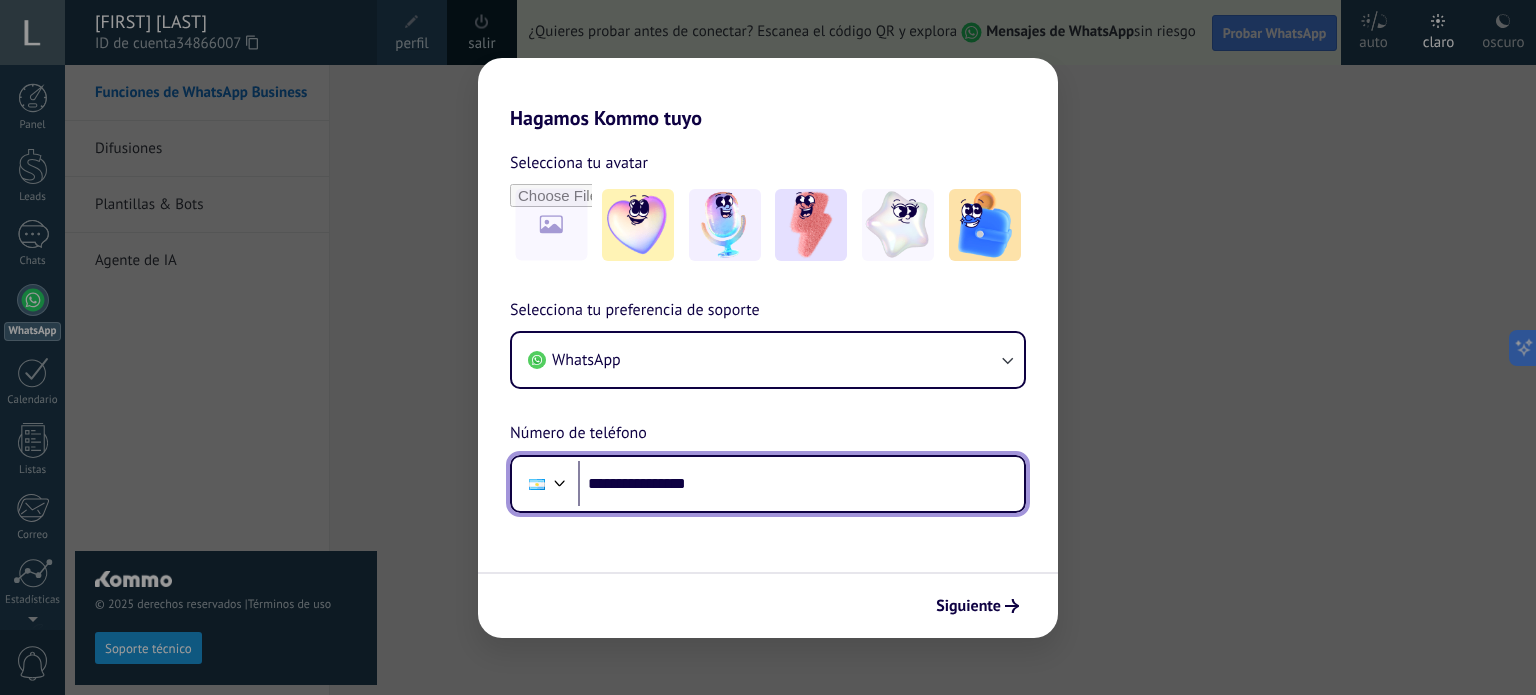 type on "**********" 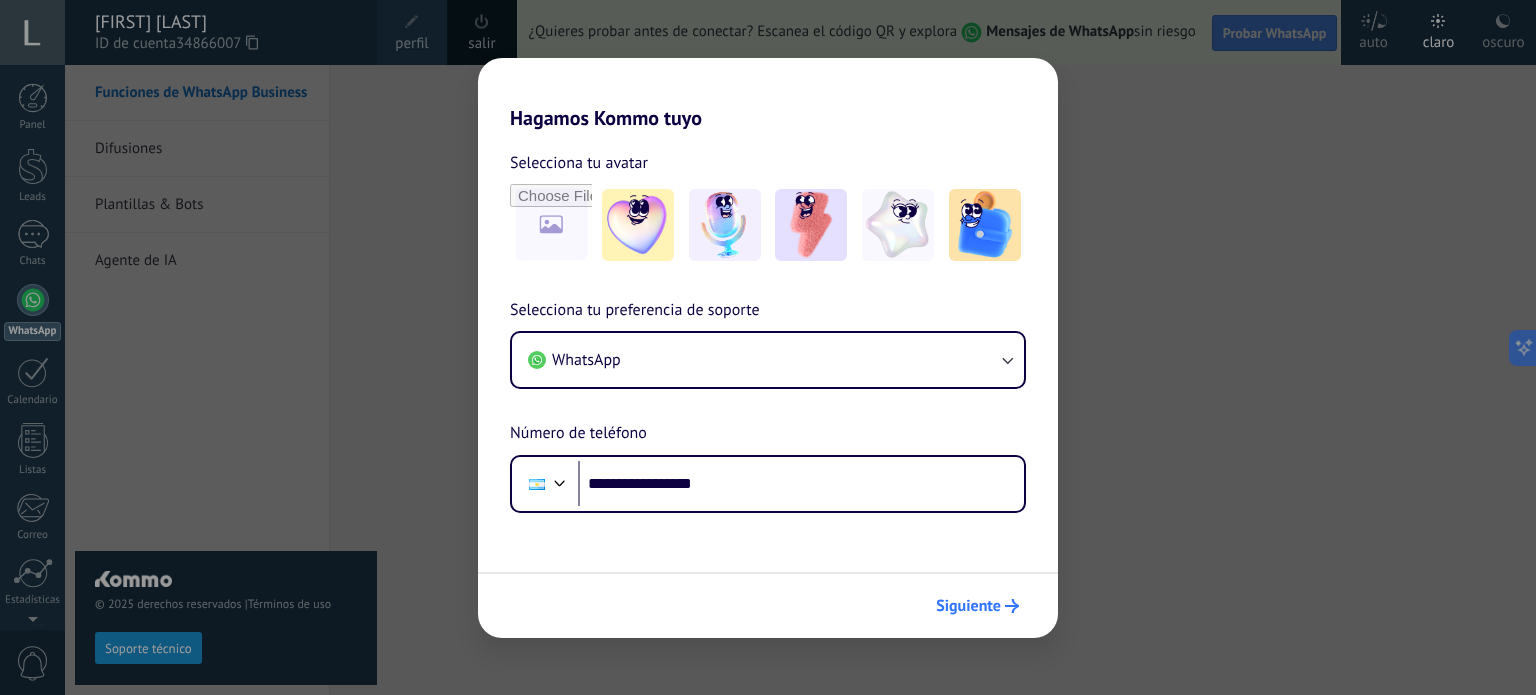 click on "Siguiente" at bounding box center [968, 606] 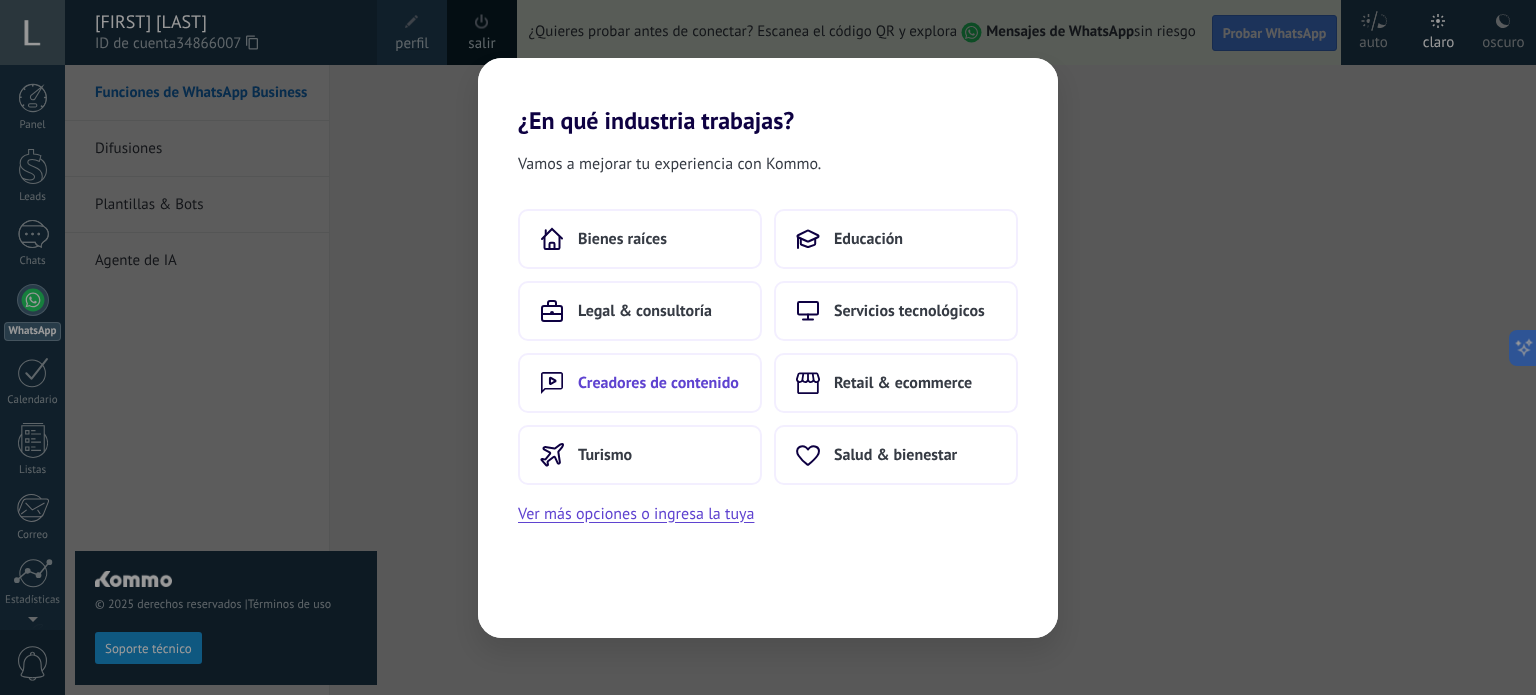 click on "Creadores de contenido" at bounding box center [640, 383] 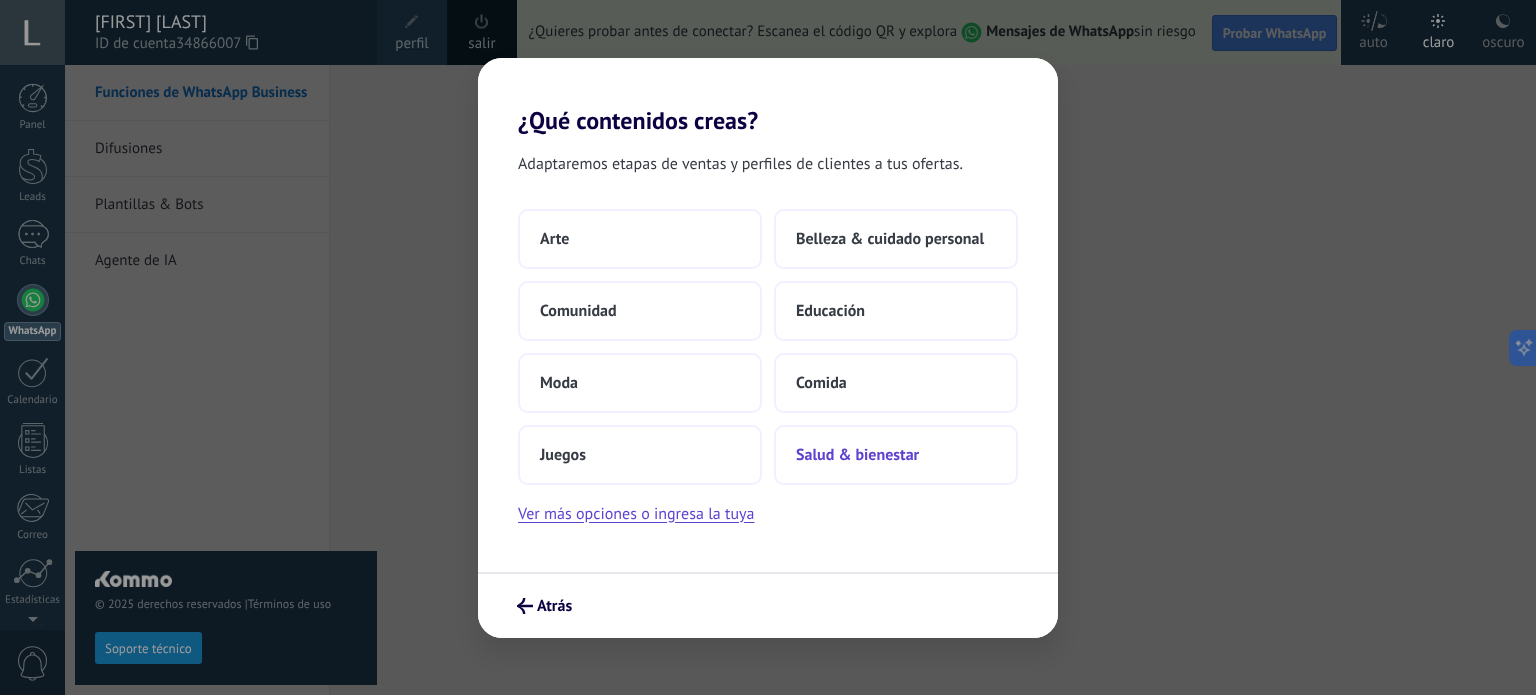 click on "Salud & bienestar" at bounding box center [896, 455] 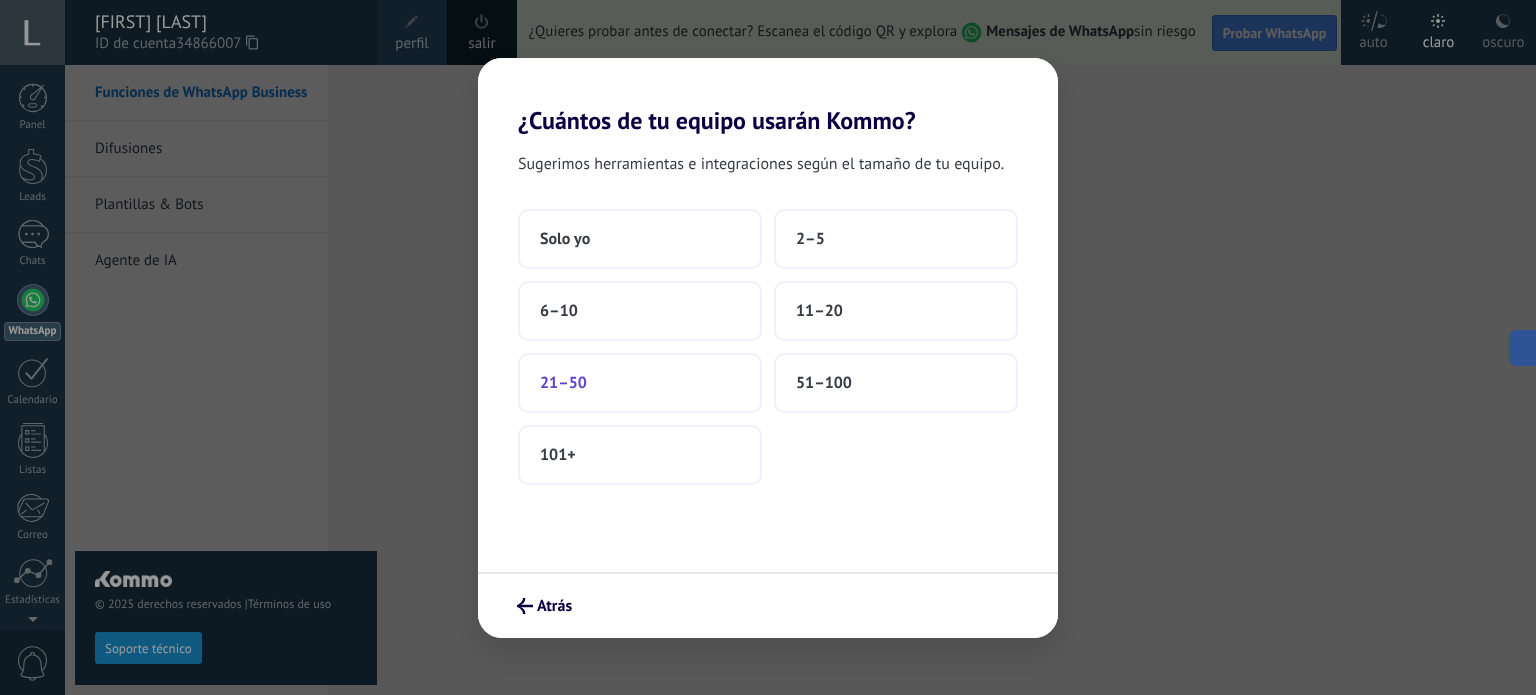 click on "21–50" at bounding box center [640, 383] 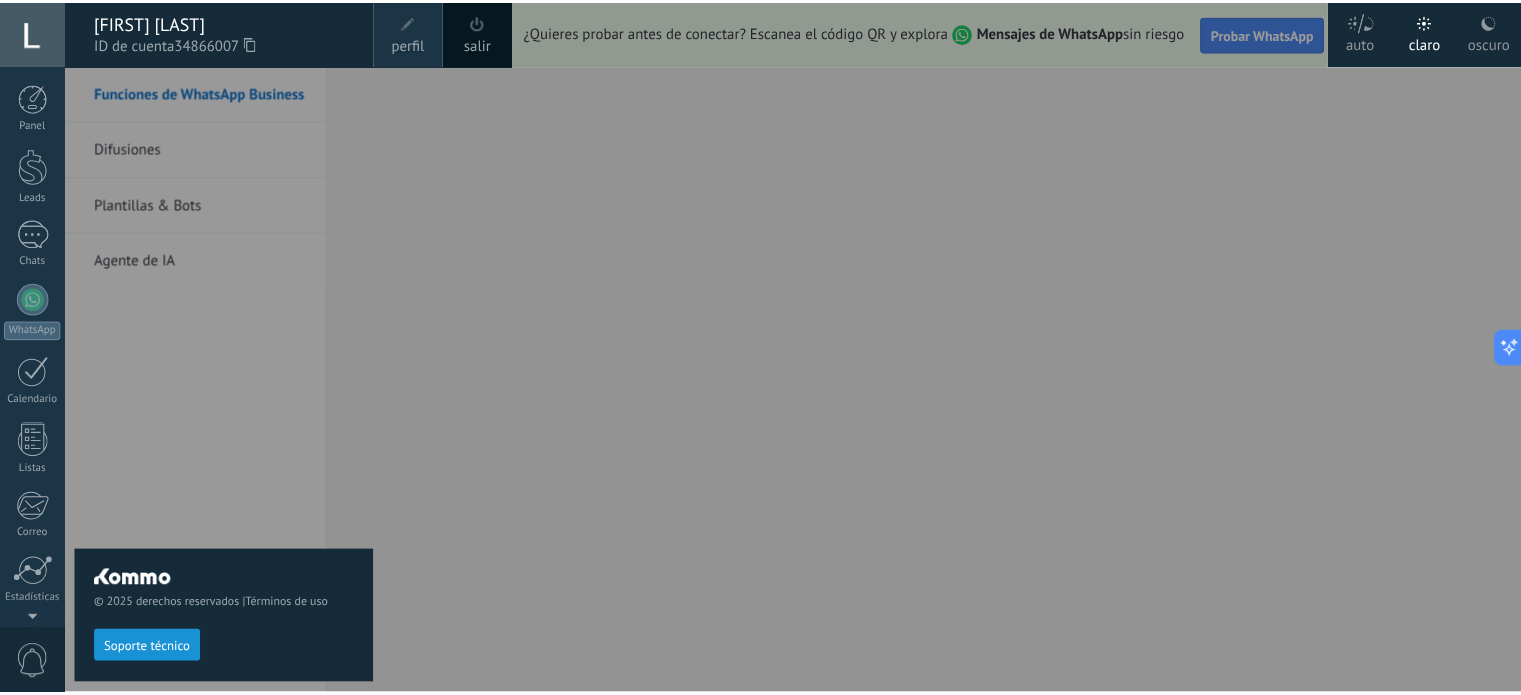 scroll, scrollTop: 136, scrollLeft: 0, axis: vertical 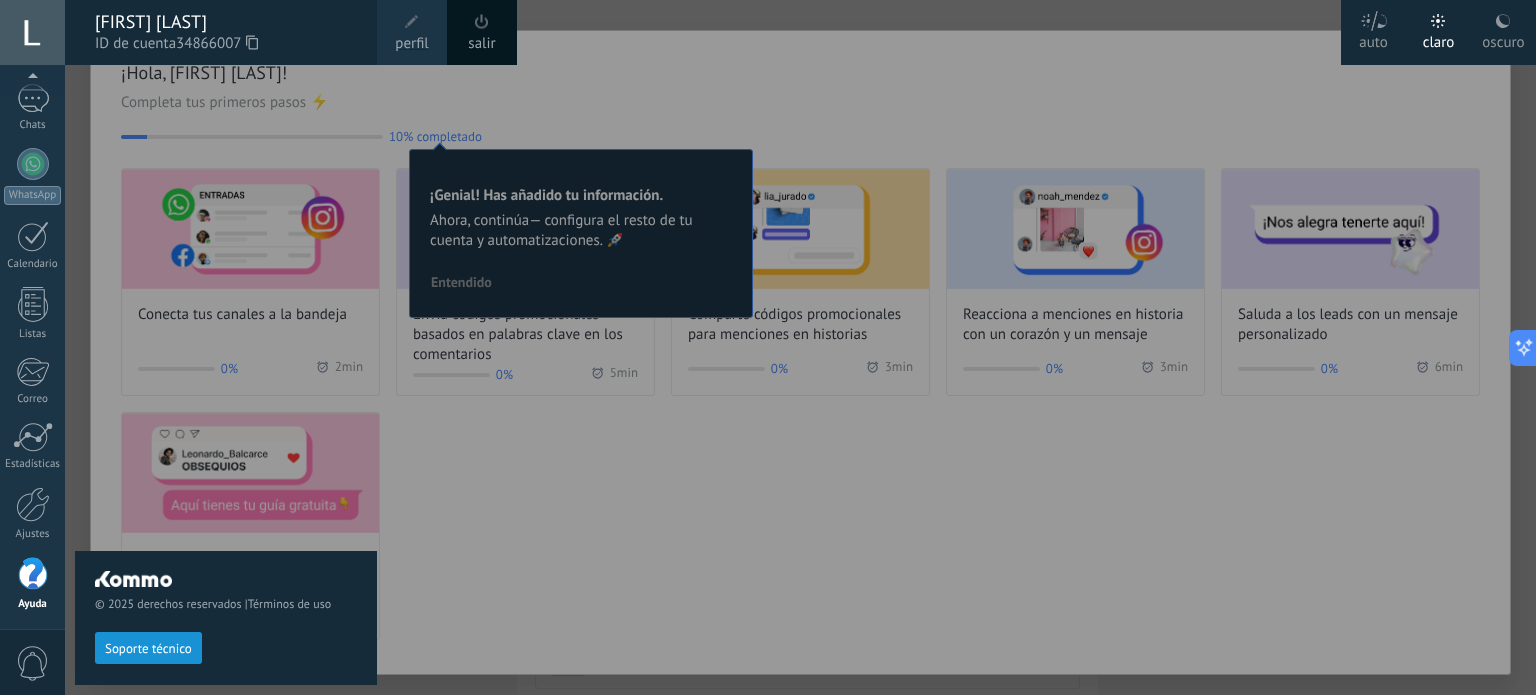 click at bounding box center (833, 347) 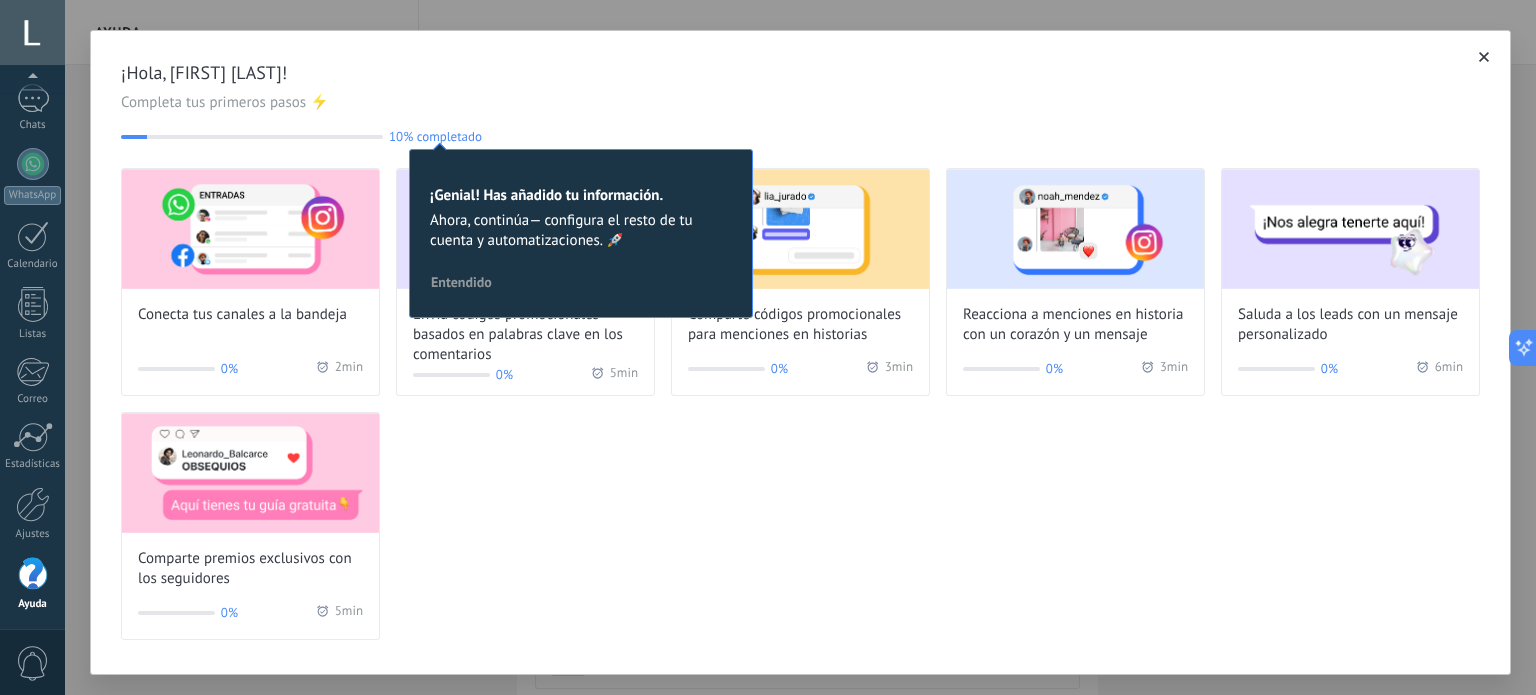click on "¡Hola, [FIRST] [LAST]! Completa tus primeros pasos ⚡ 10% completado 10 ¡Genial! Has añadido tu información. Ahora, continúa— configura el resto de tu cuenta y automatizaciones. 🚀 Entendido   Conecta tus canales a la bandeja 0% 2  min Envía códigos promocionales basados en palabras clave en los comentarios 0% 5  min Comparte códigos promocionales para menciones en historias 0% 3  min Reacciona a menciones en historia con un corazón y un mensaje 0% 3  min Saluda a los leads con un mensaje personalizado 0% 6  min Comparte premios exclusivos con los seguidores 0% 5  min" at bounding box center (800, 350) 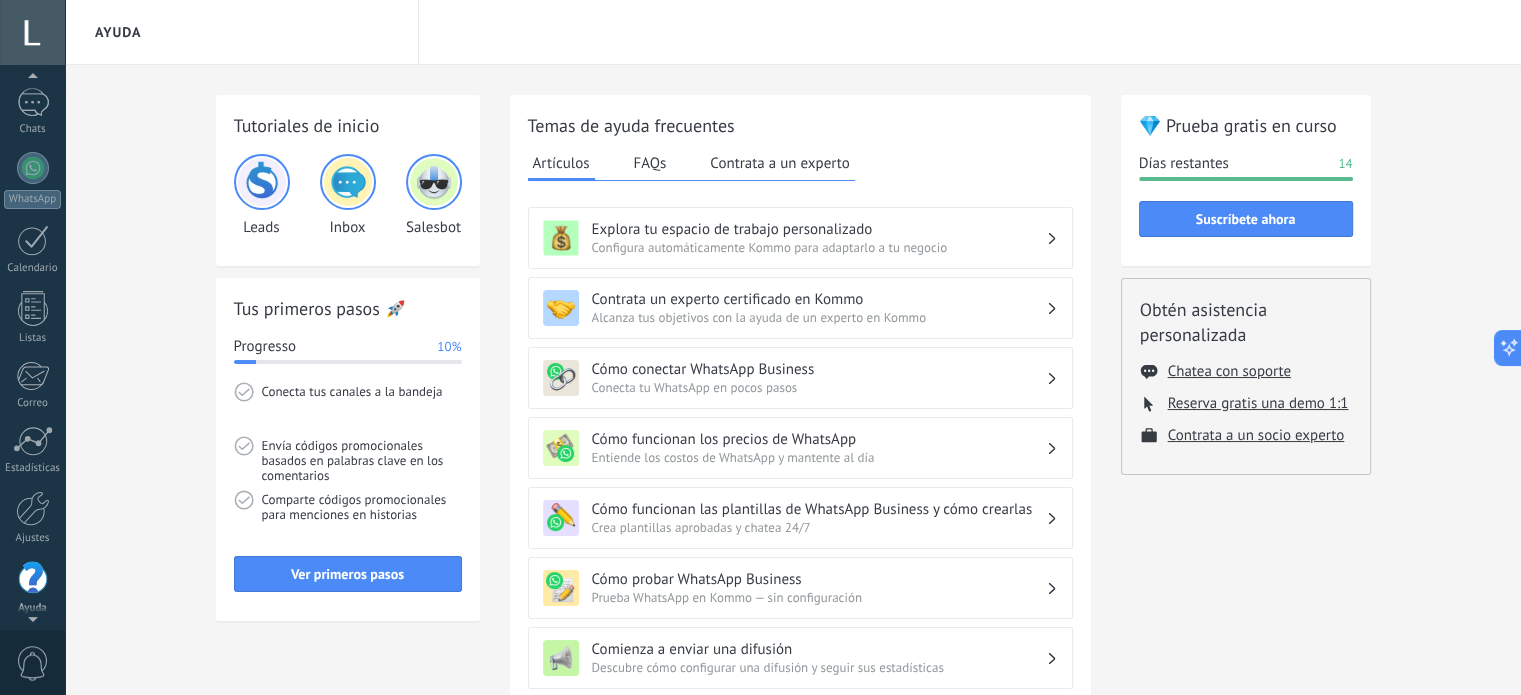 scroll, scrollTop: 136, scrollLeft: 0, axis: vertical 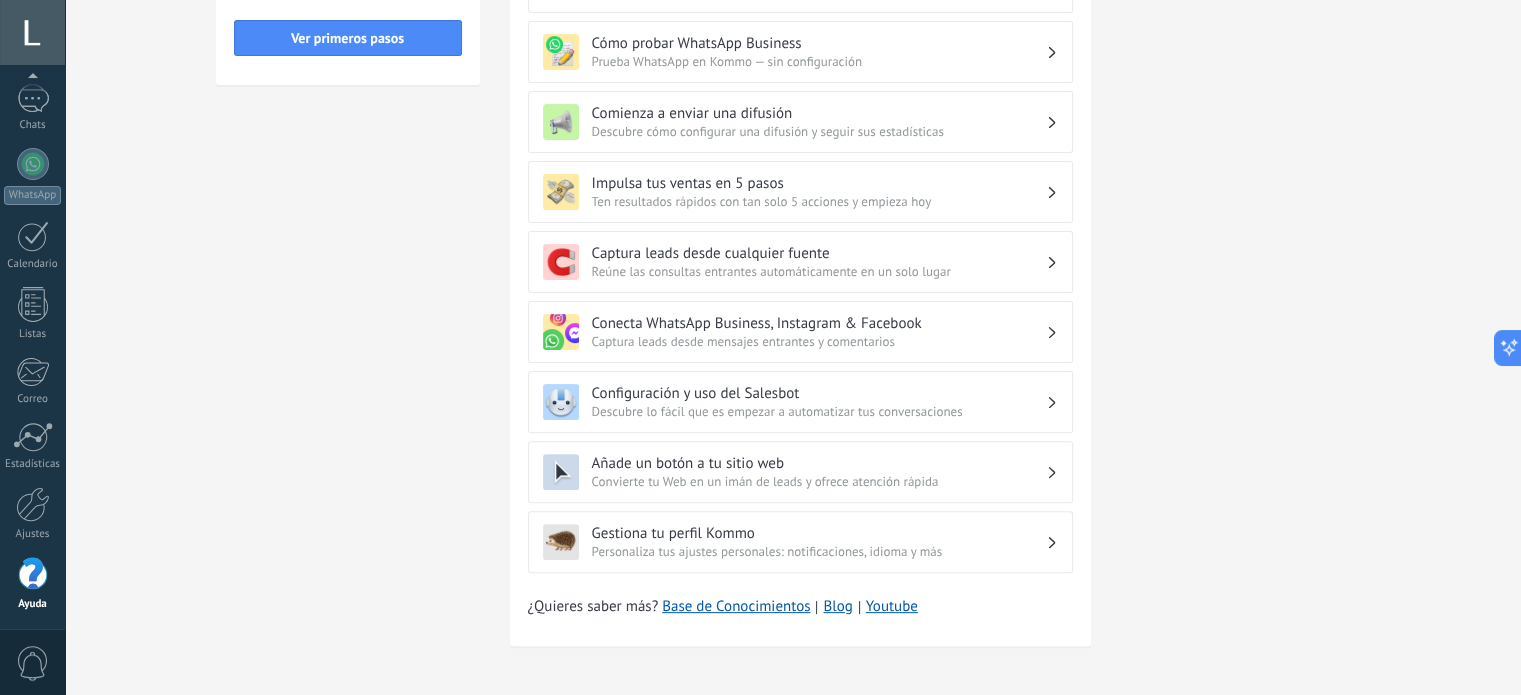 click at bounding box center (32, 32) 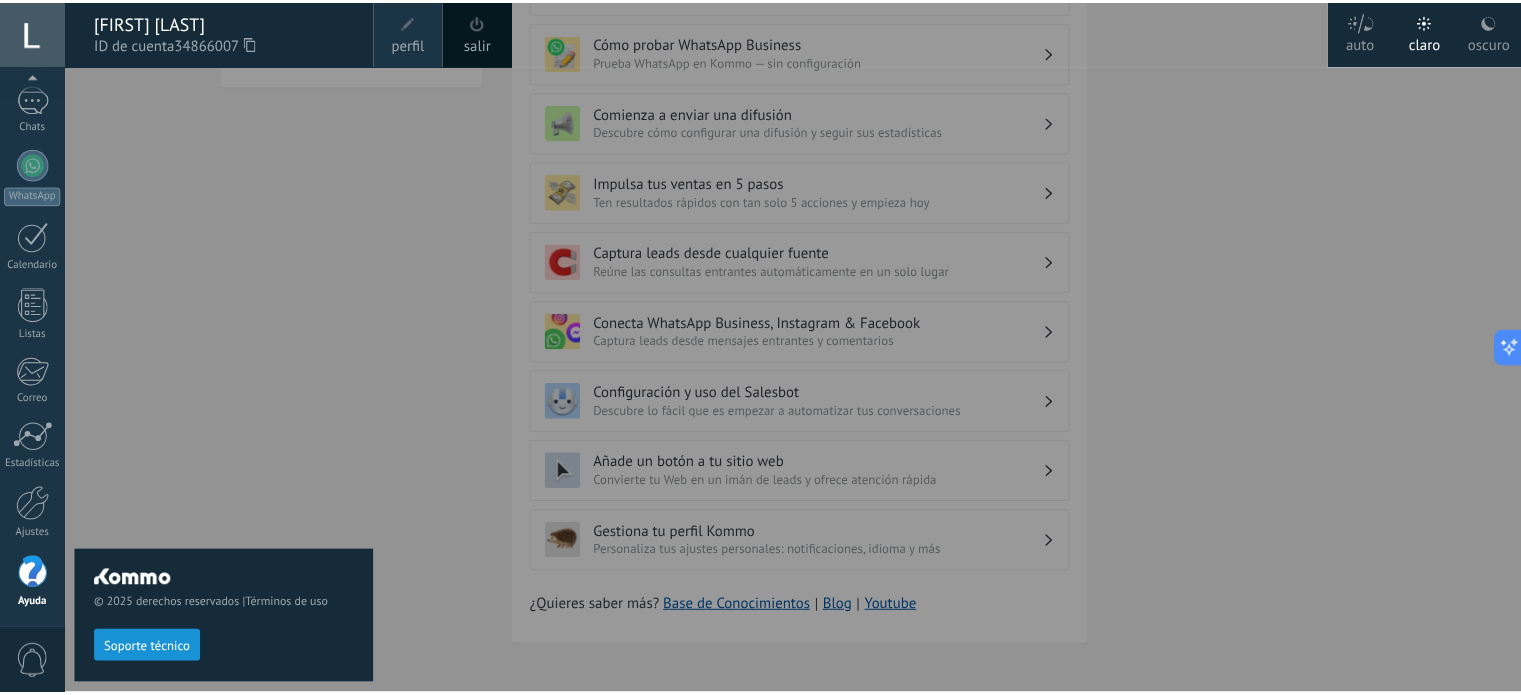 scroll, scrollTop: 120, scrollLeft: 0, axis: vertical 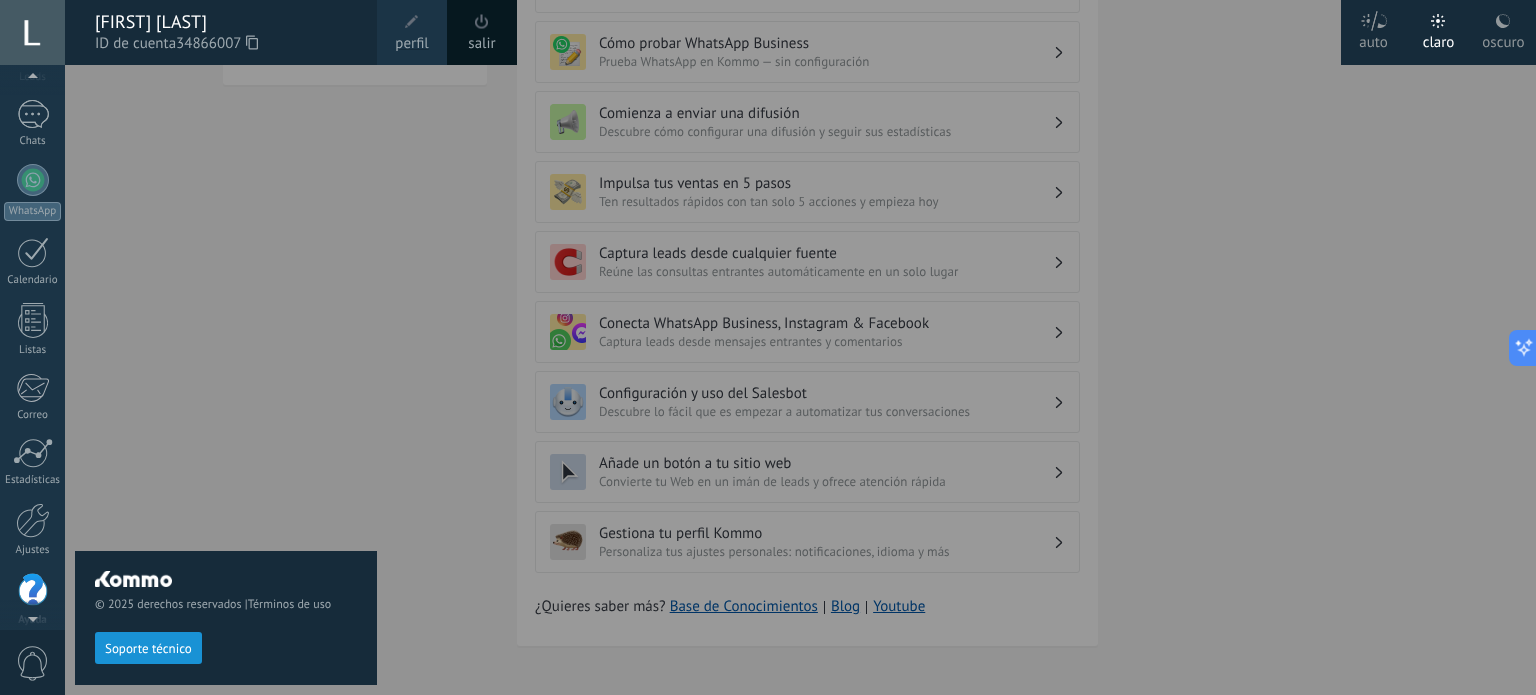 click at bounding box center [32, 32] 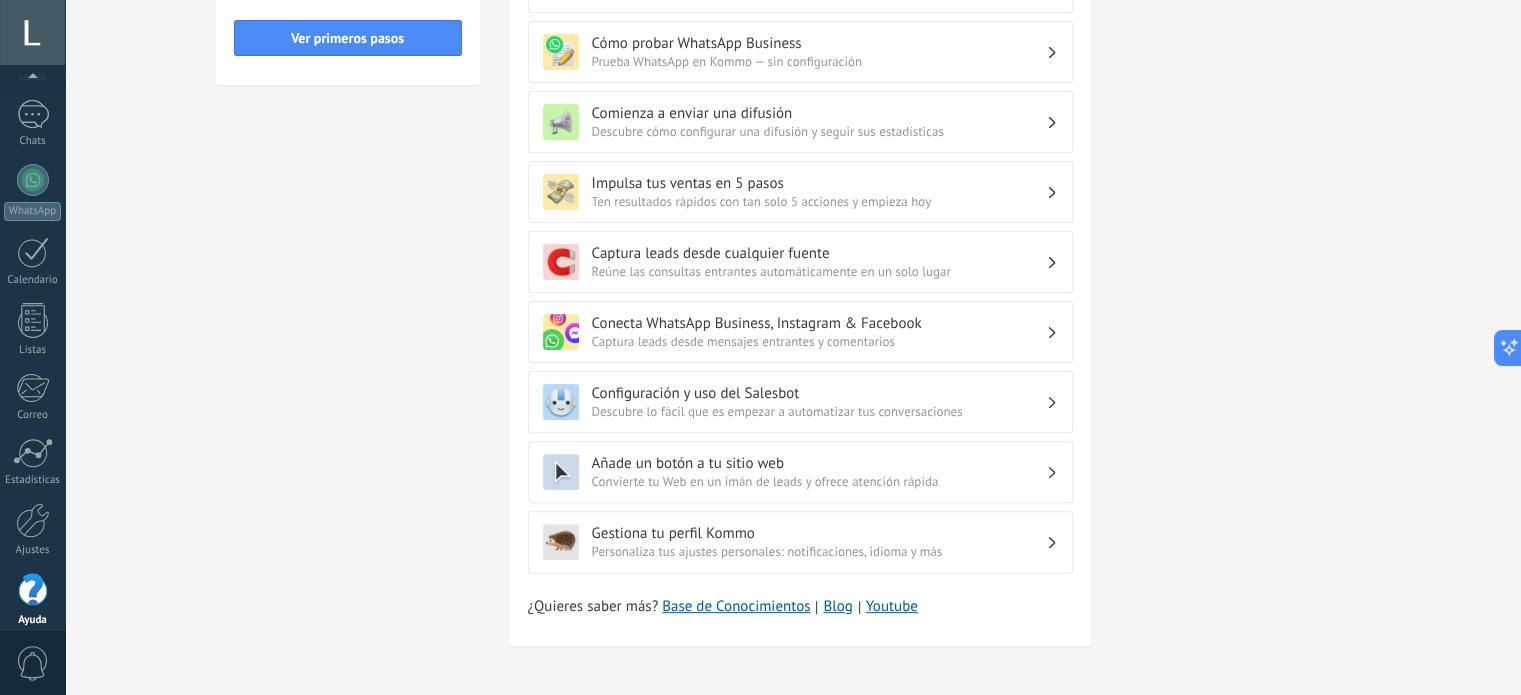scroll, scrollTop: 136, scrollLeft: 0, axis: vertical 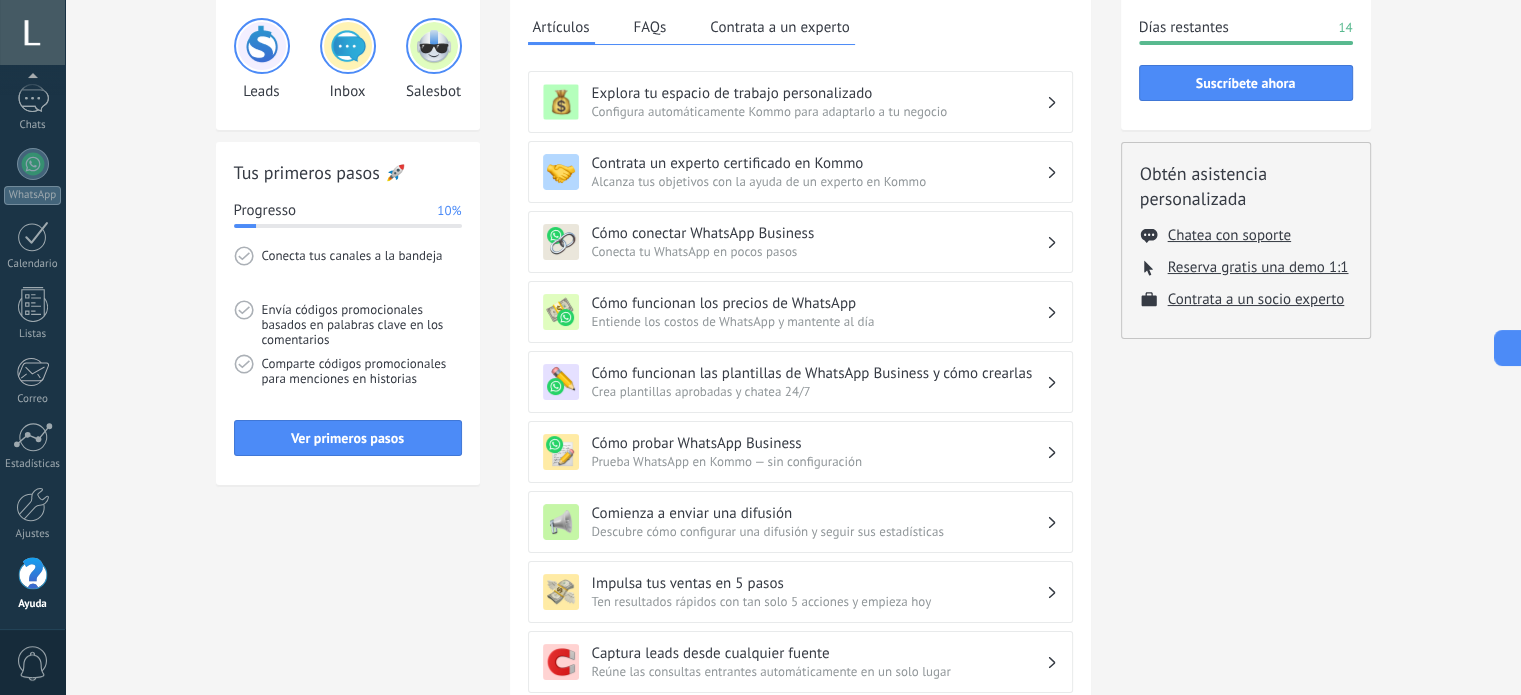 click at bounding box center (32, 32) 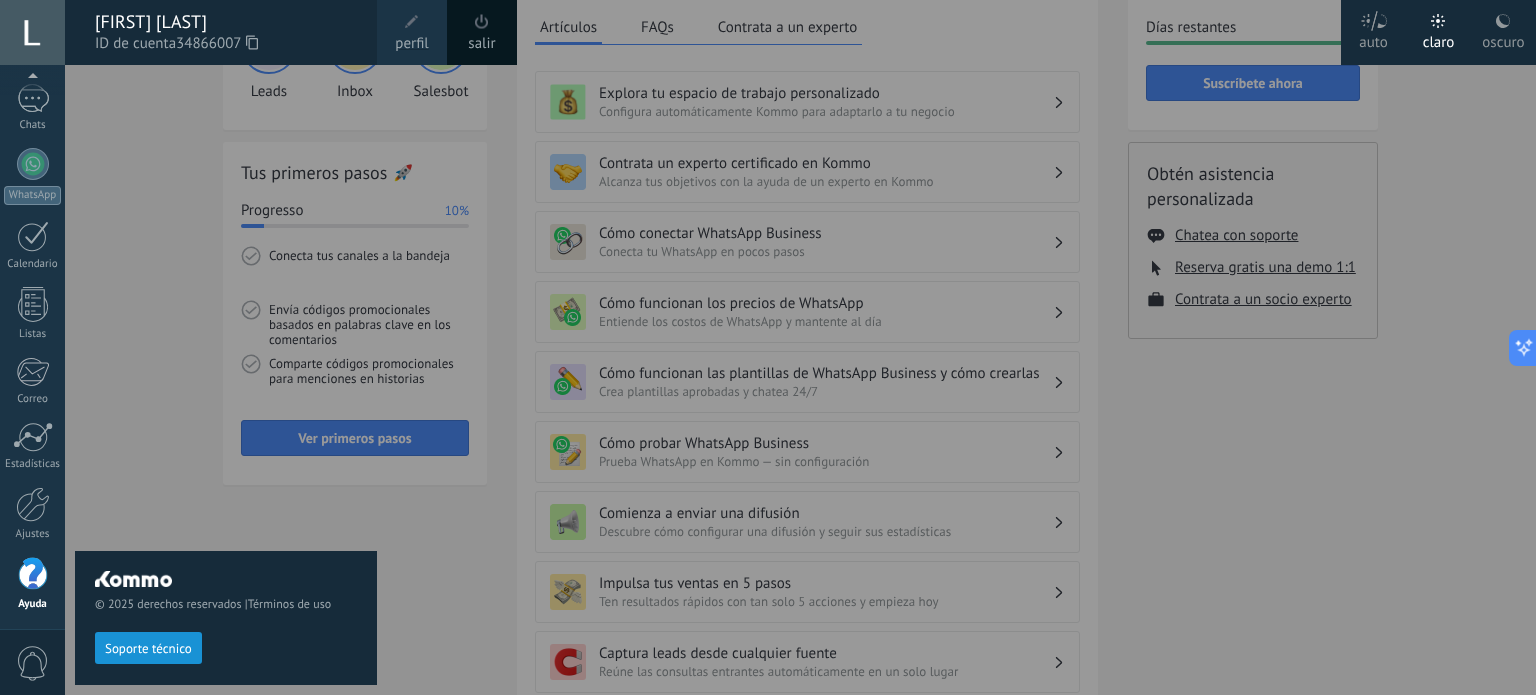 click on "[FIRST] [LAST]" at bounding box center (226, 22) 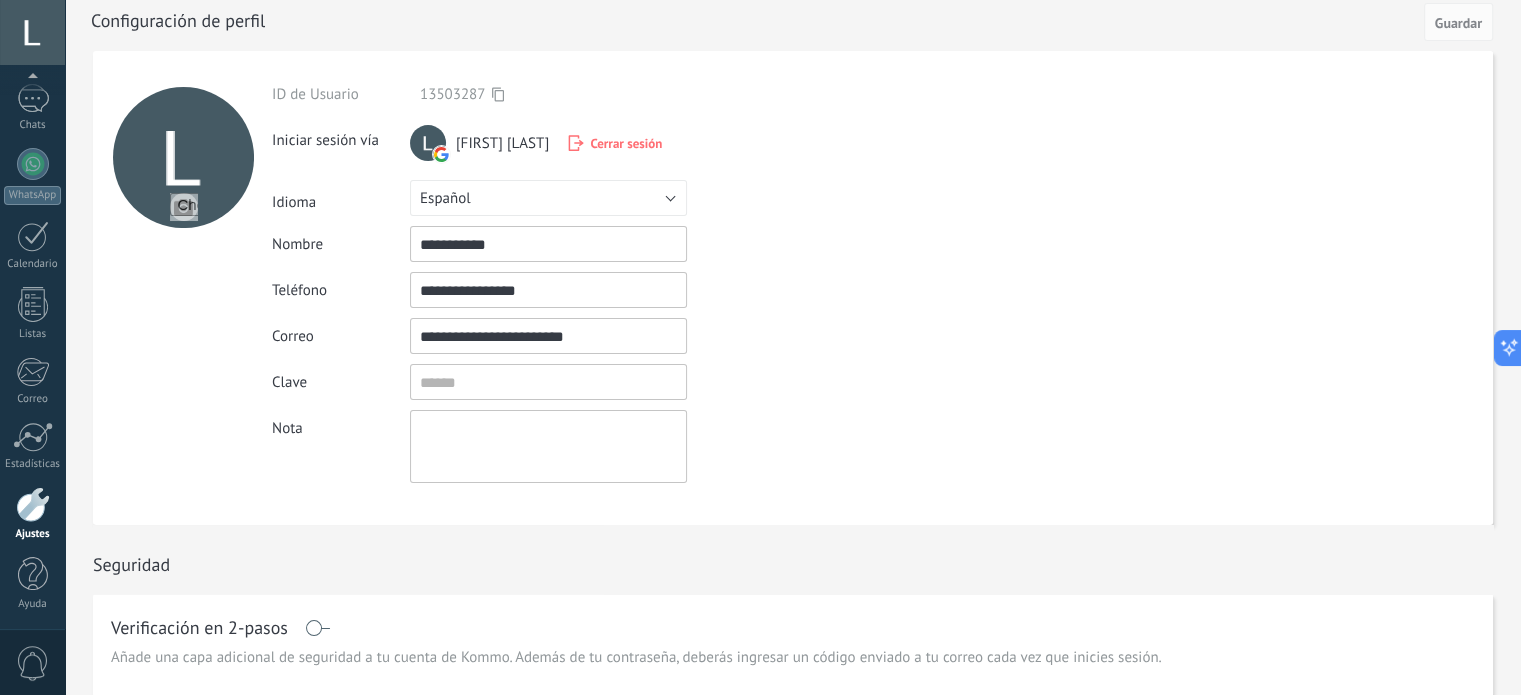 scroll, scrollTop: 0, scrollLeft: 0, axis: both 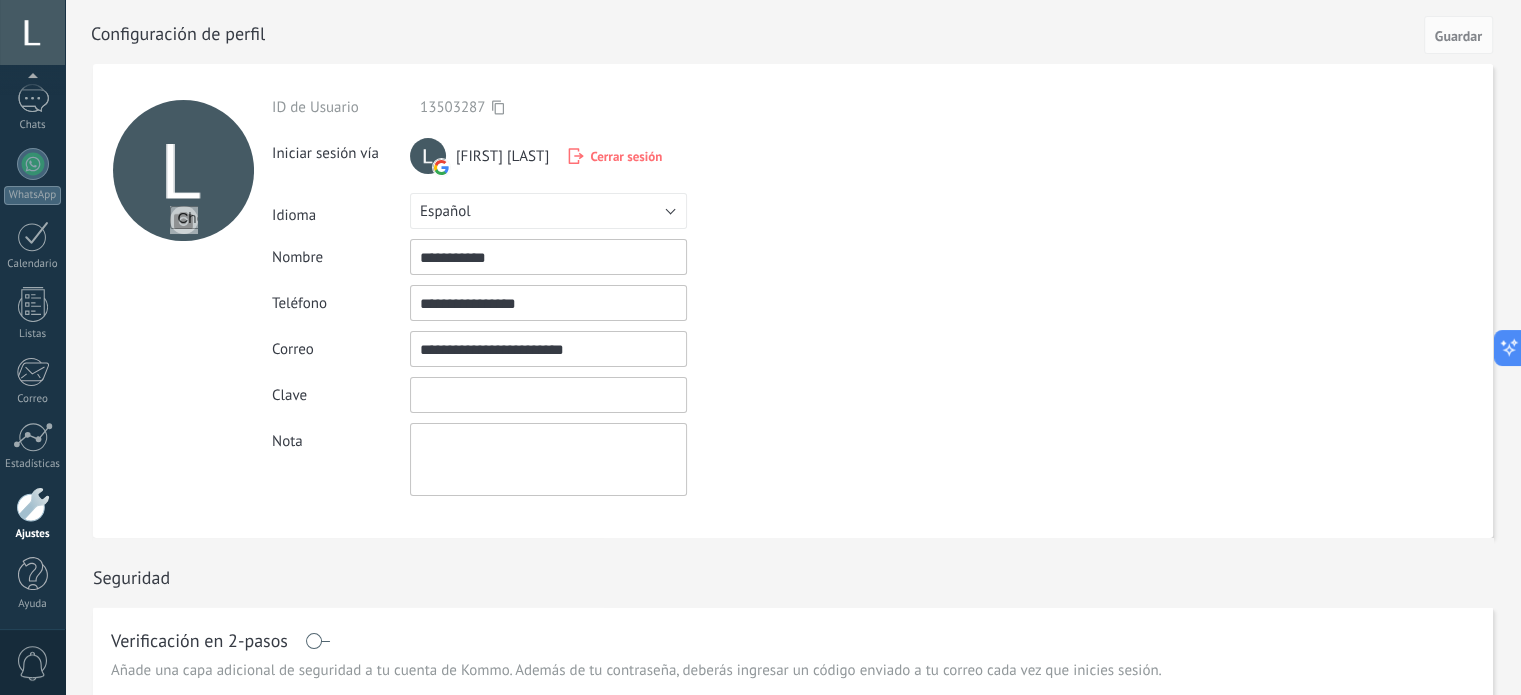 click at bounding box center [548, 395] 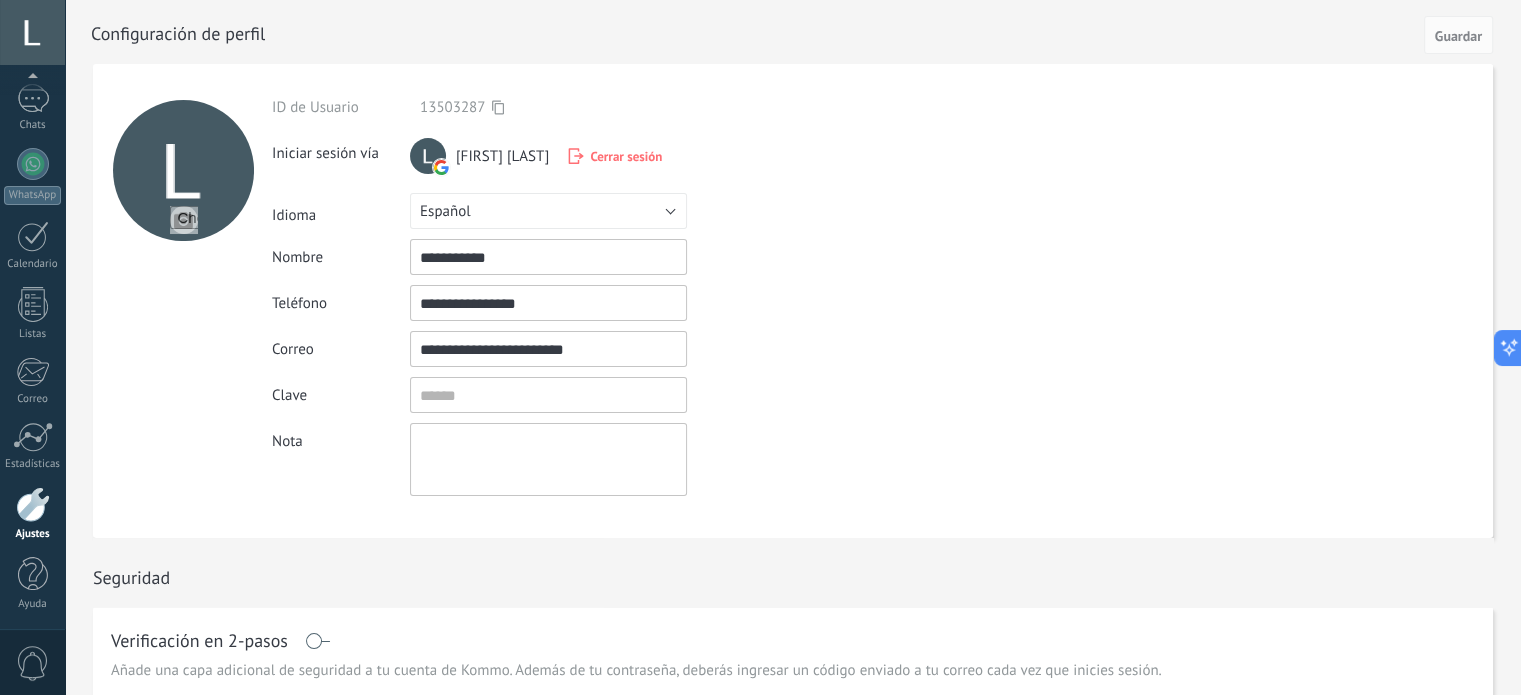 drag, startPoint x: 655, startPoint y: 353, endPoint x: 320, endPoint y: 334, distance: 335.53836 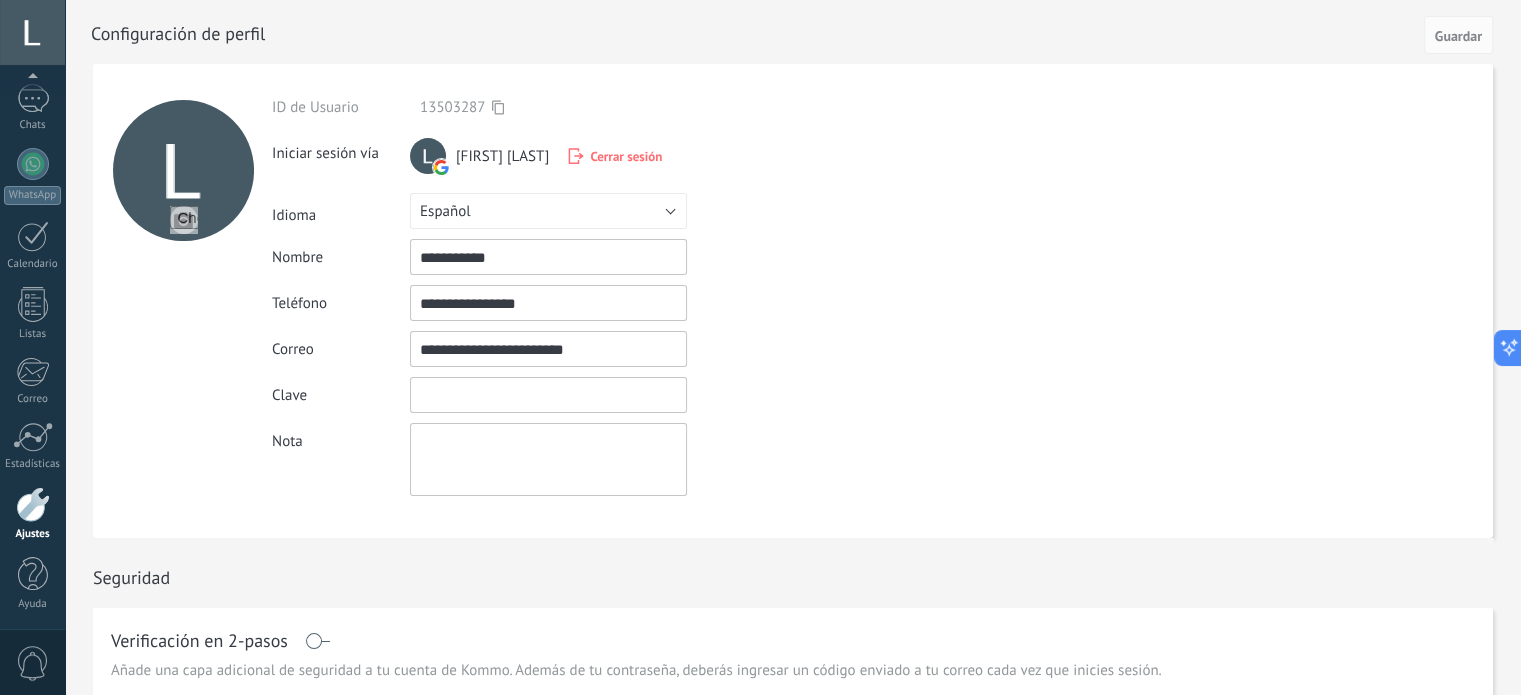 click at bounding box center [548, 395] 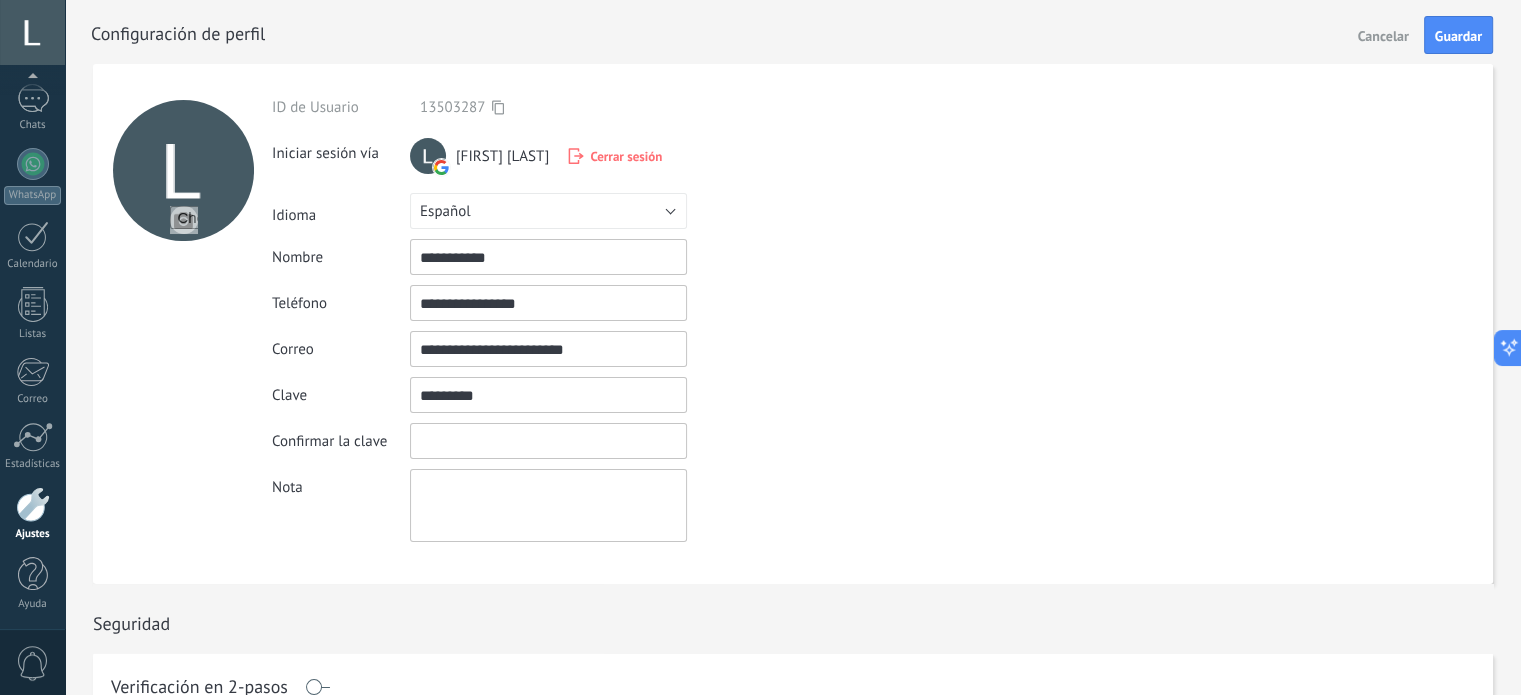 type on "*********" 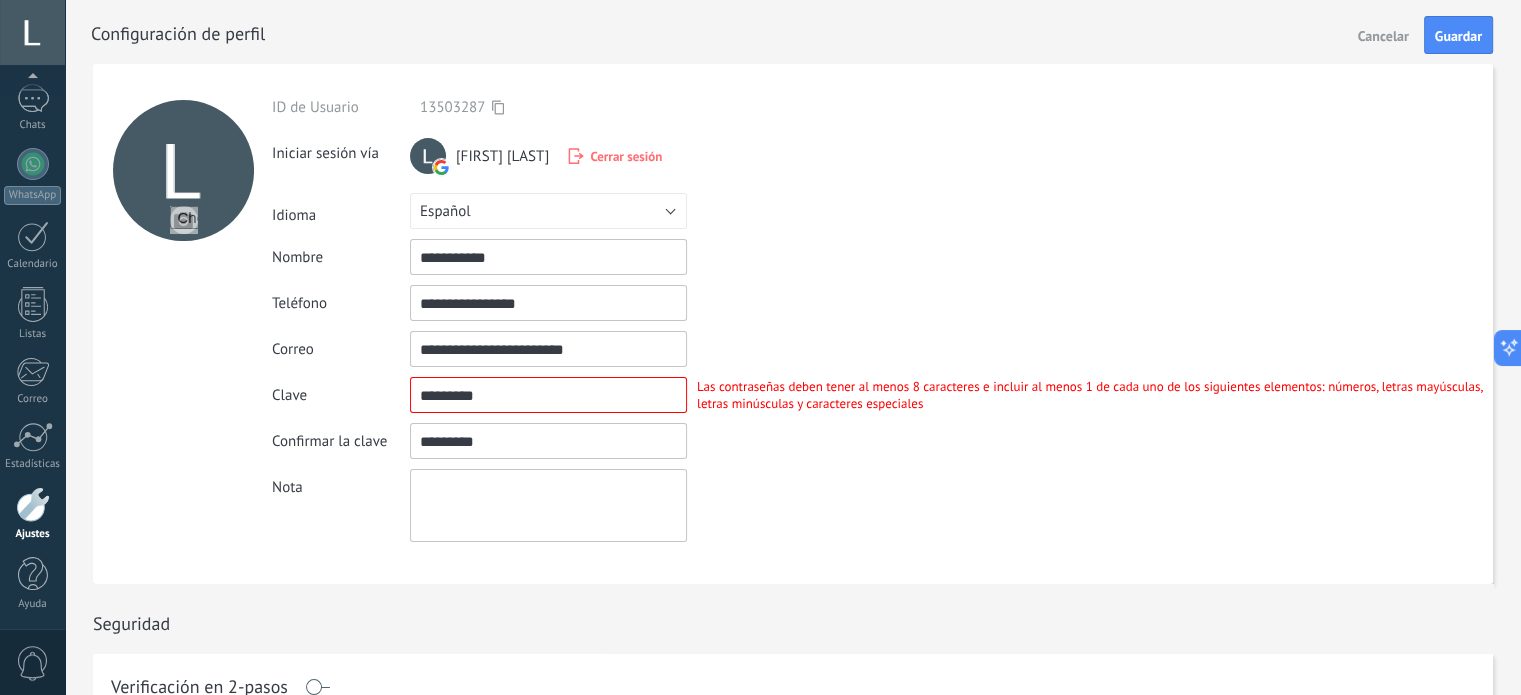 type on "*********" 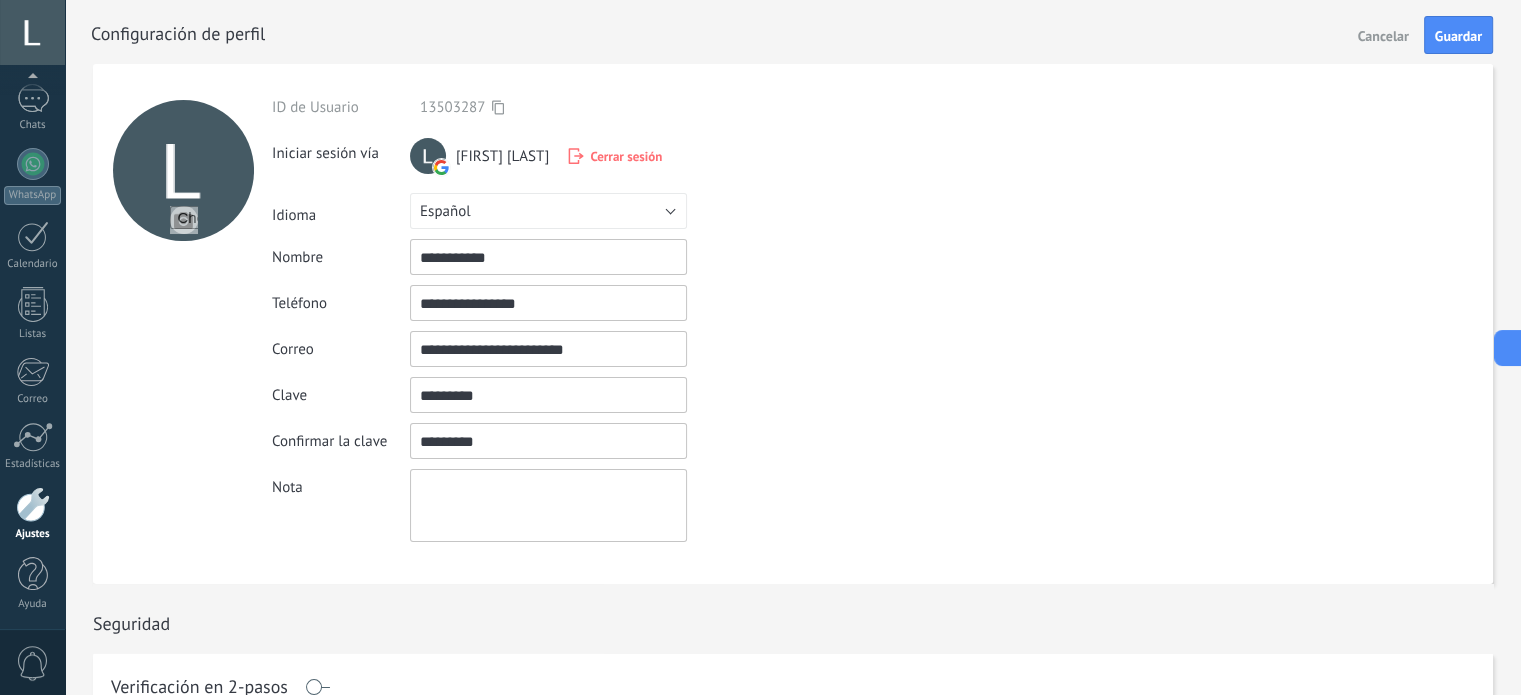 click at bounding box center [548, 395] 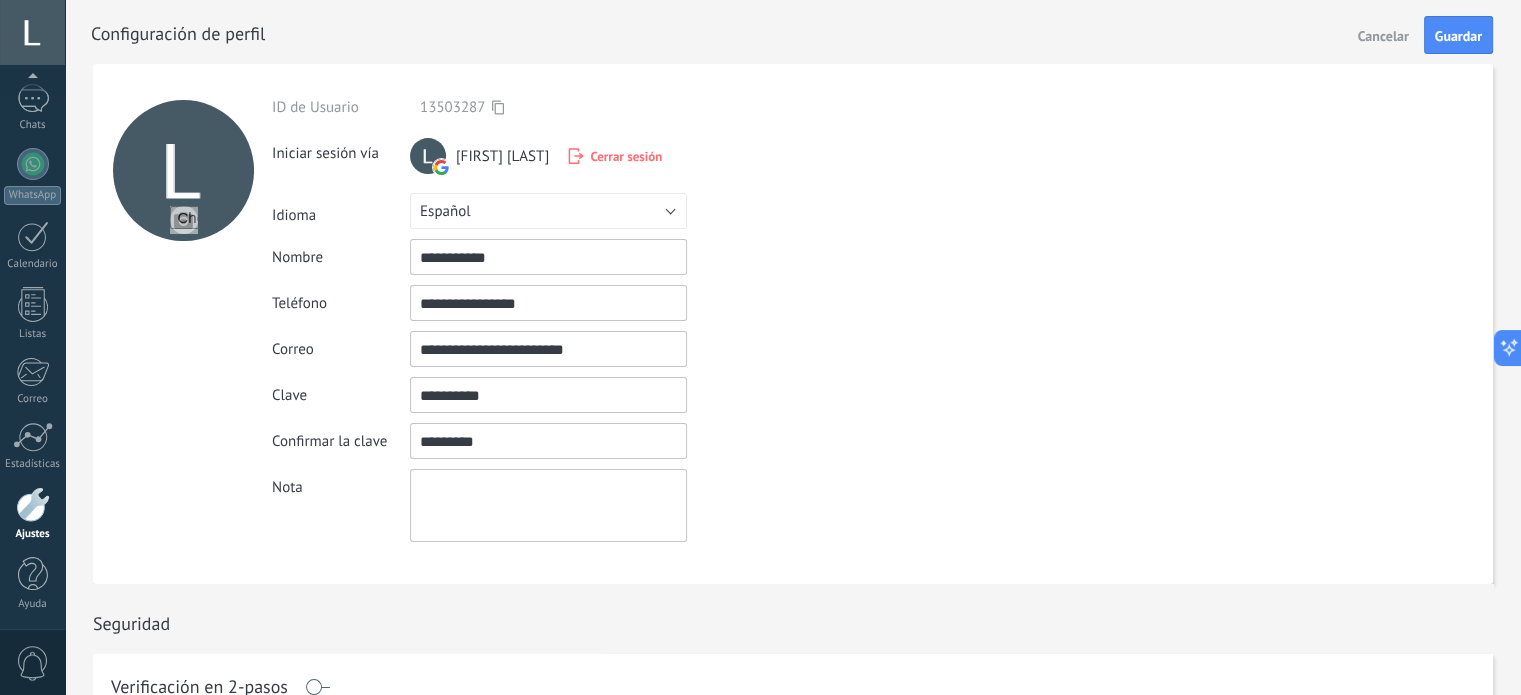 type on "**********" 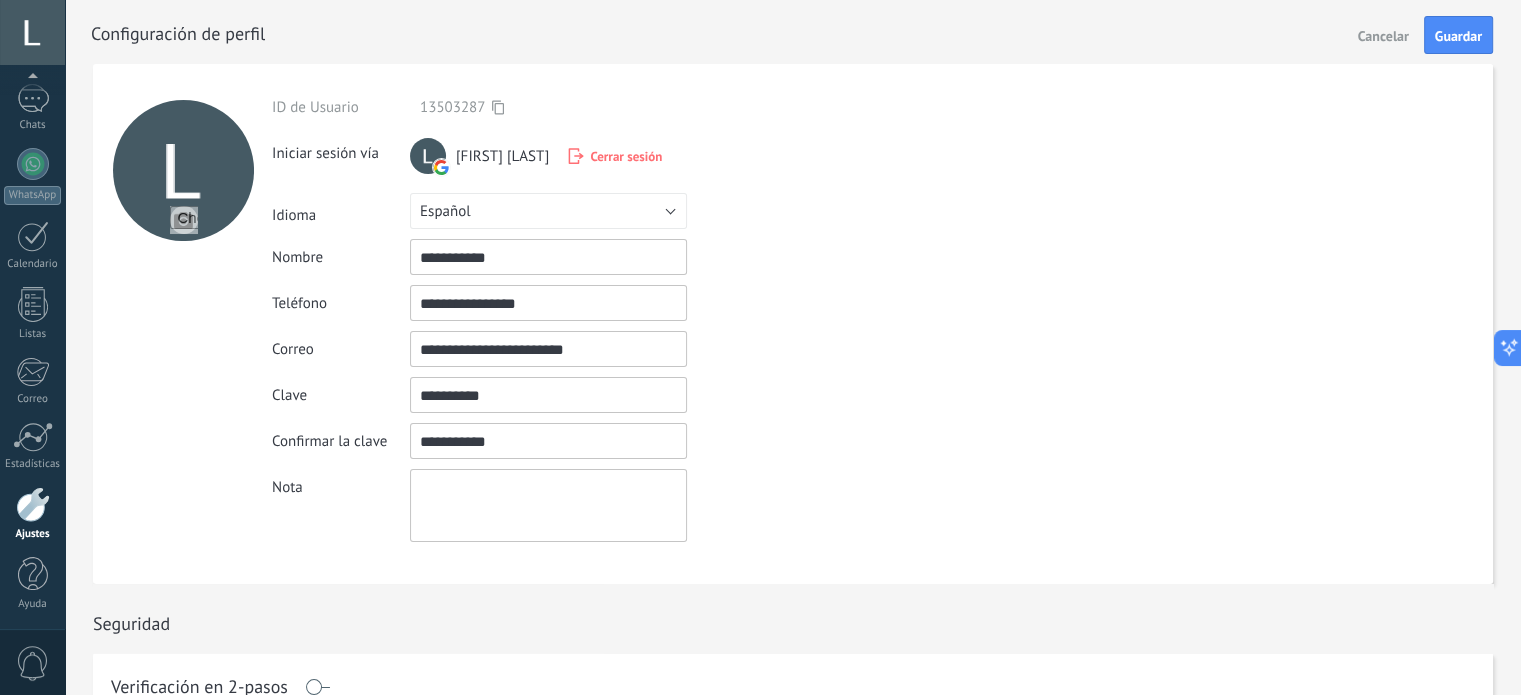 type on "**********" 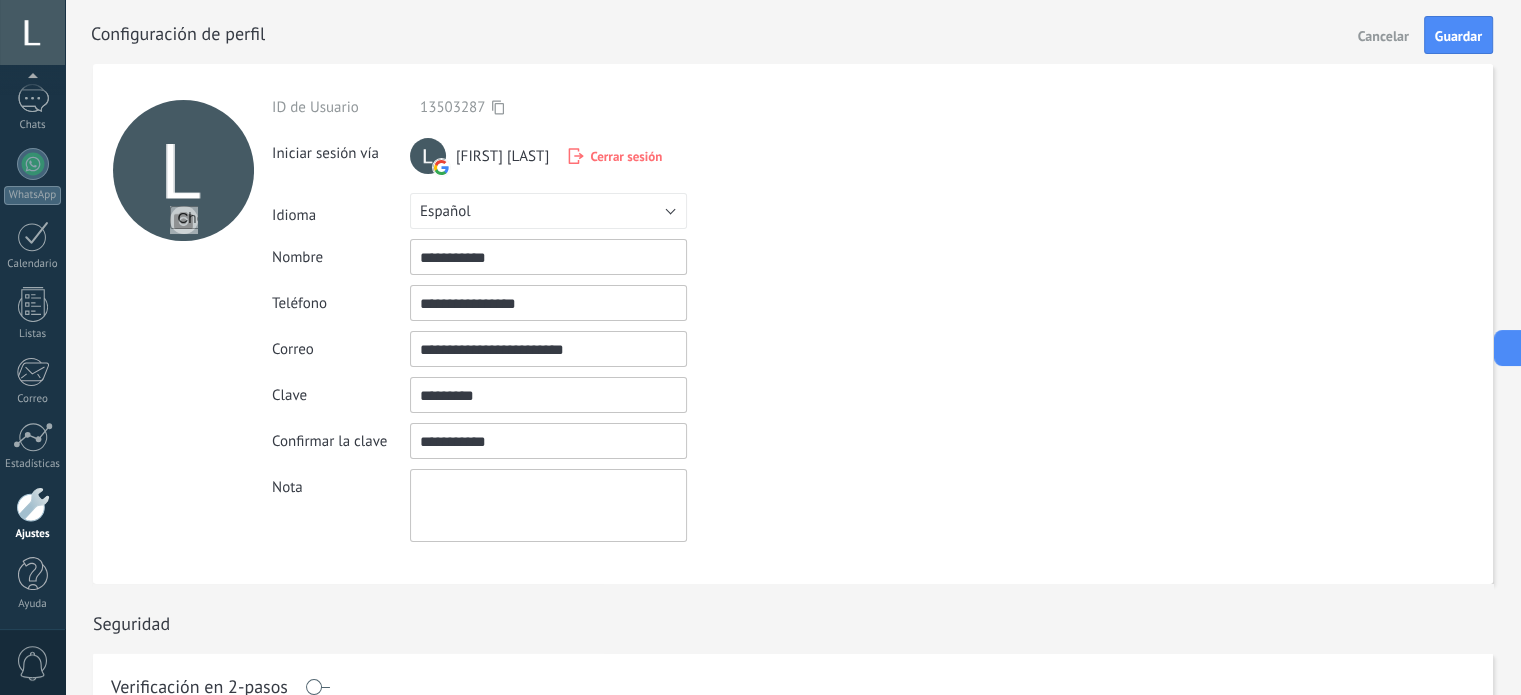 type on "**********" 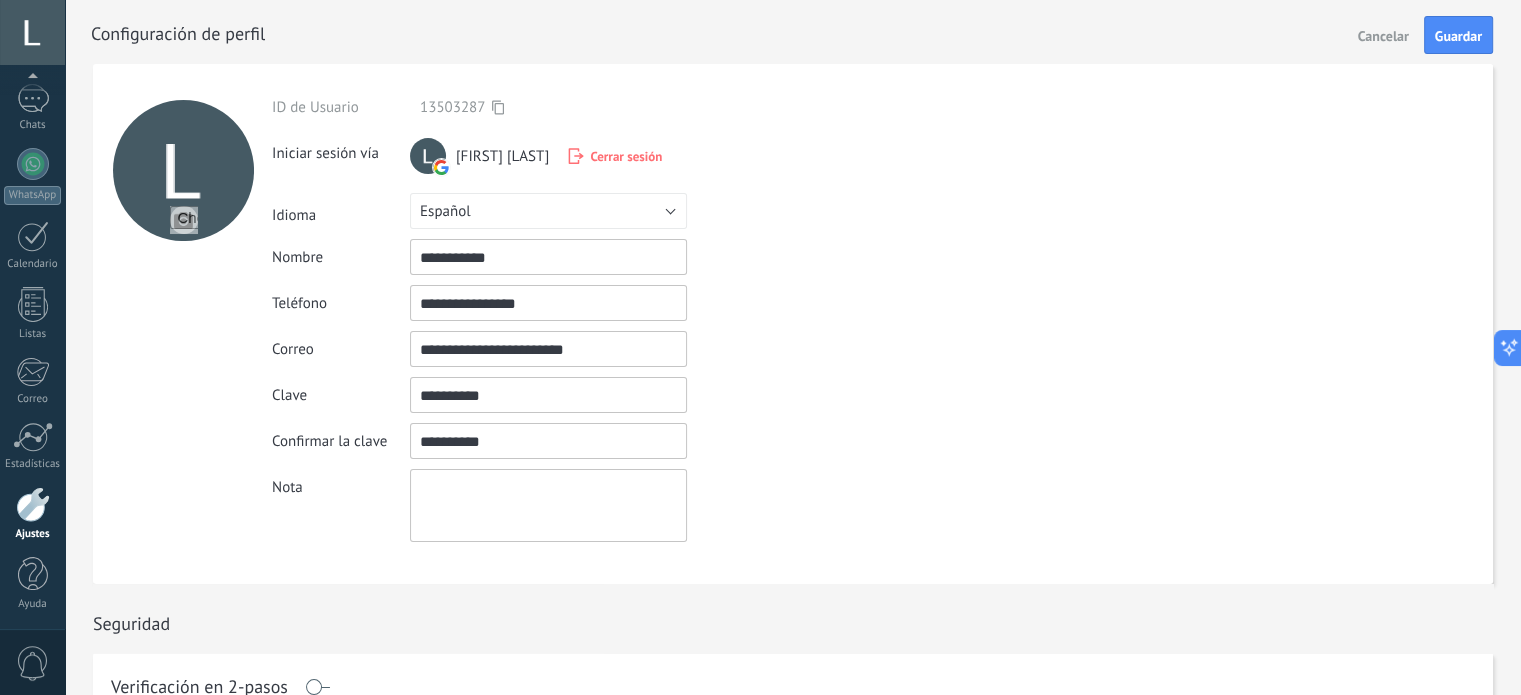 type on "**********" 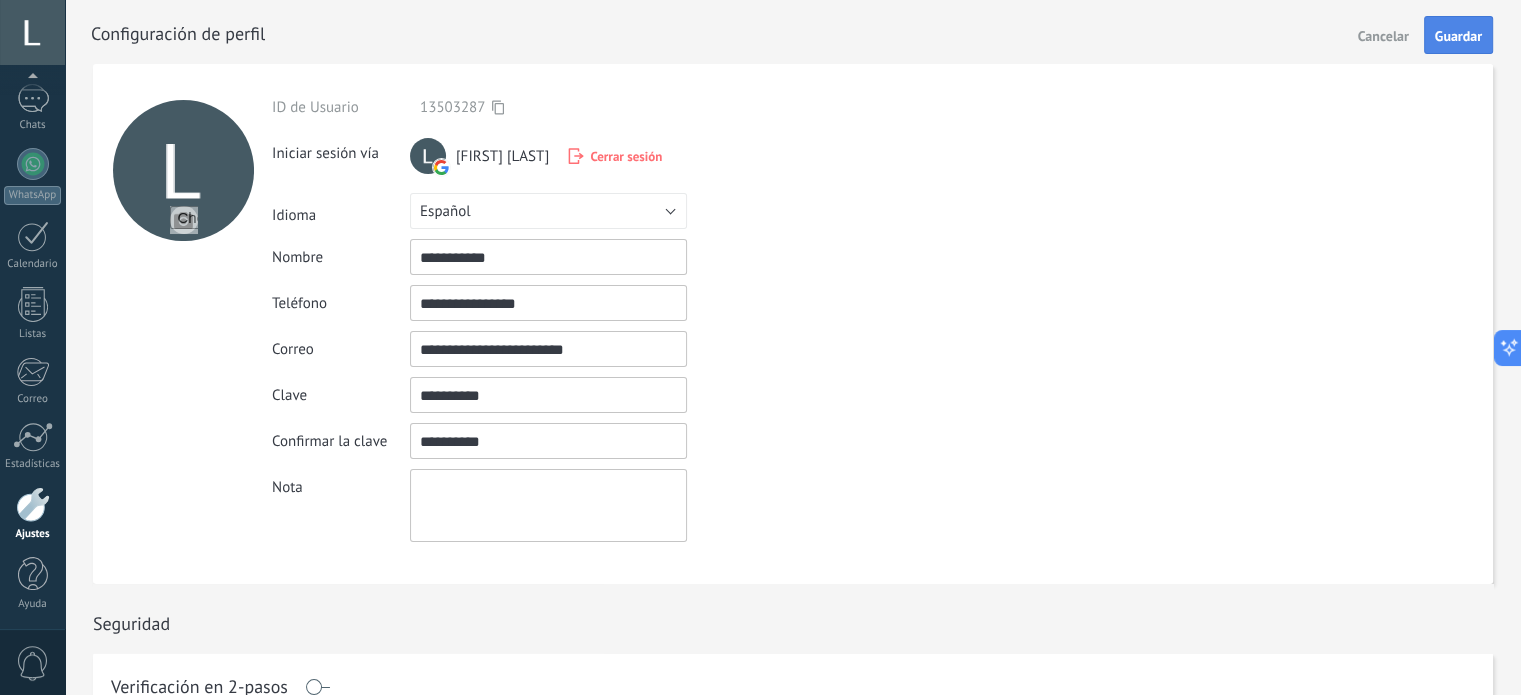 click on "Guardar" at bounding box center (1458, 36) 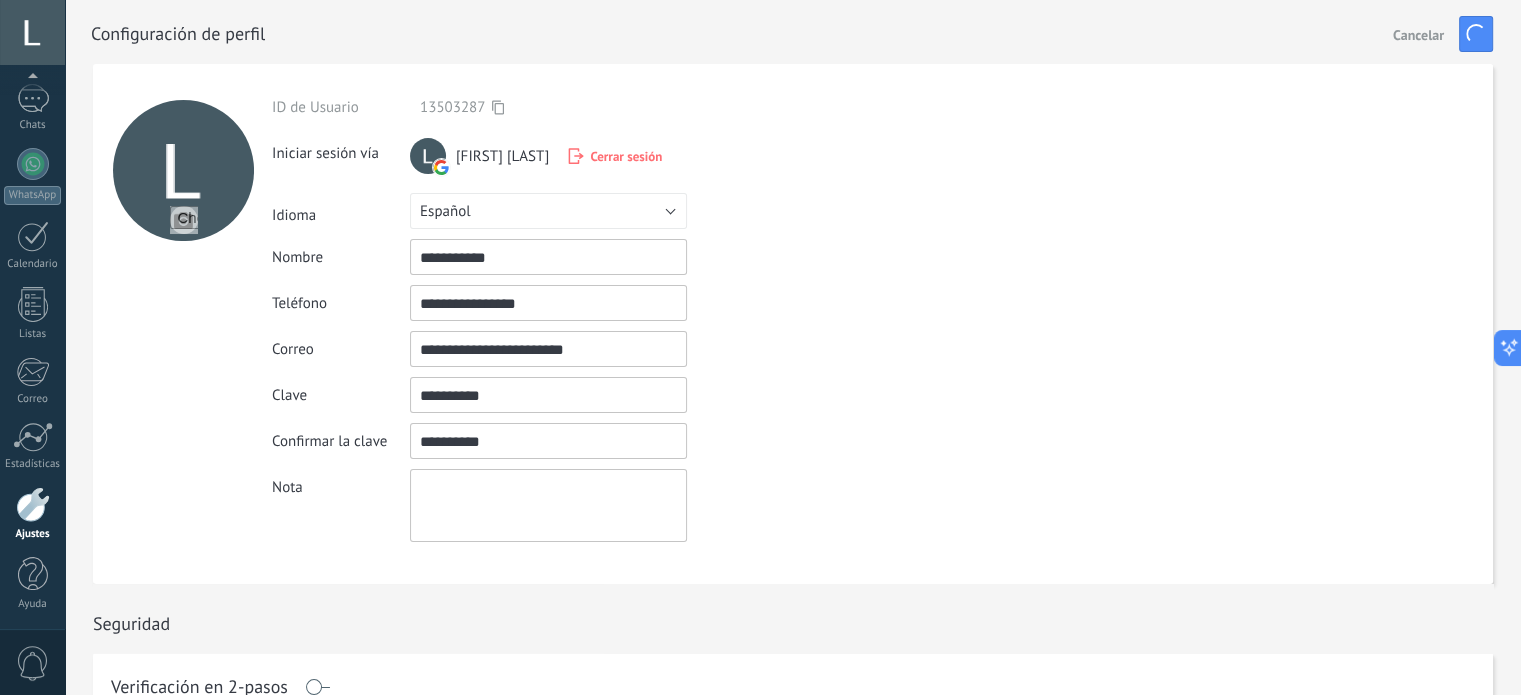 type 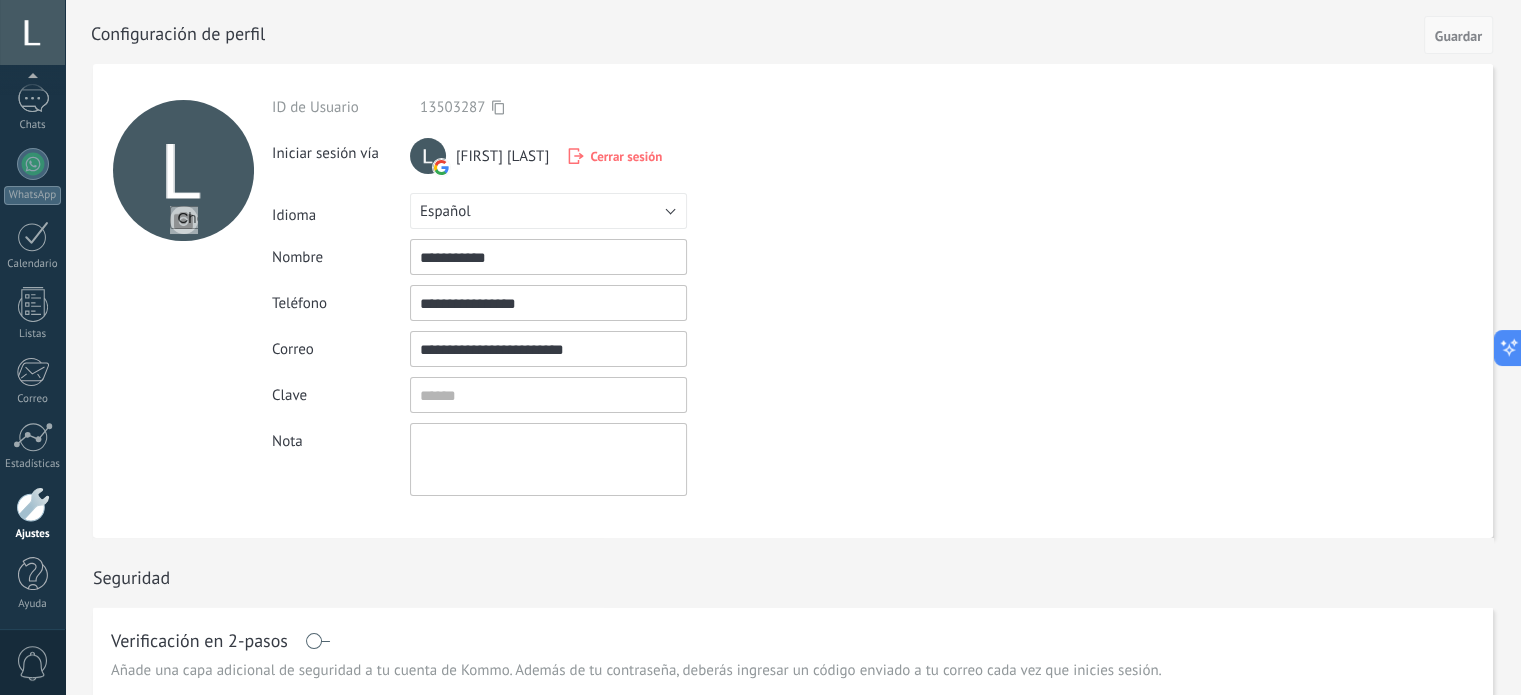 click on "Guardar" at bounding box center (1458, 36) 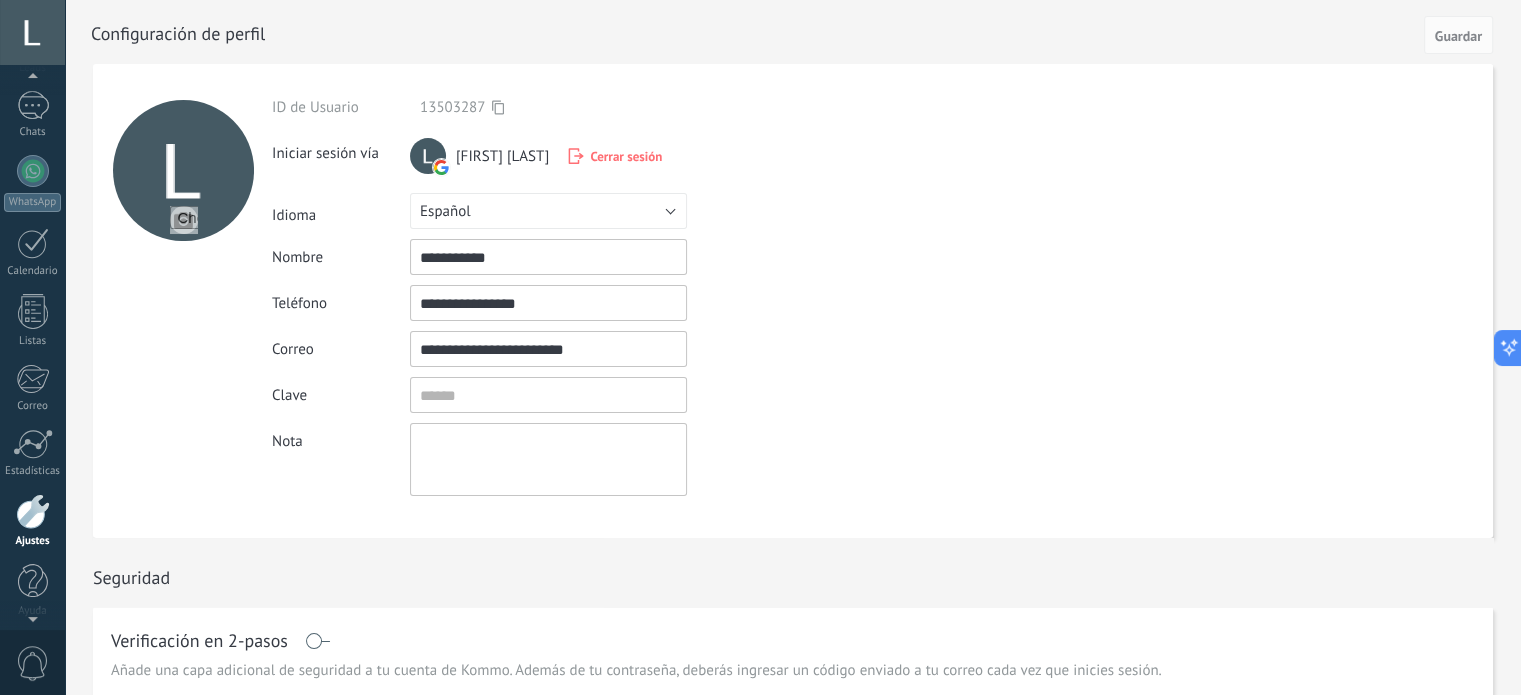 click at bounding box center (32, 32) 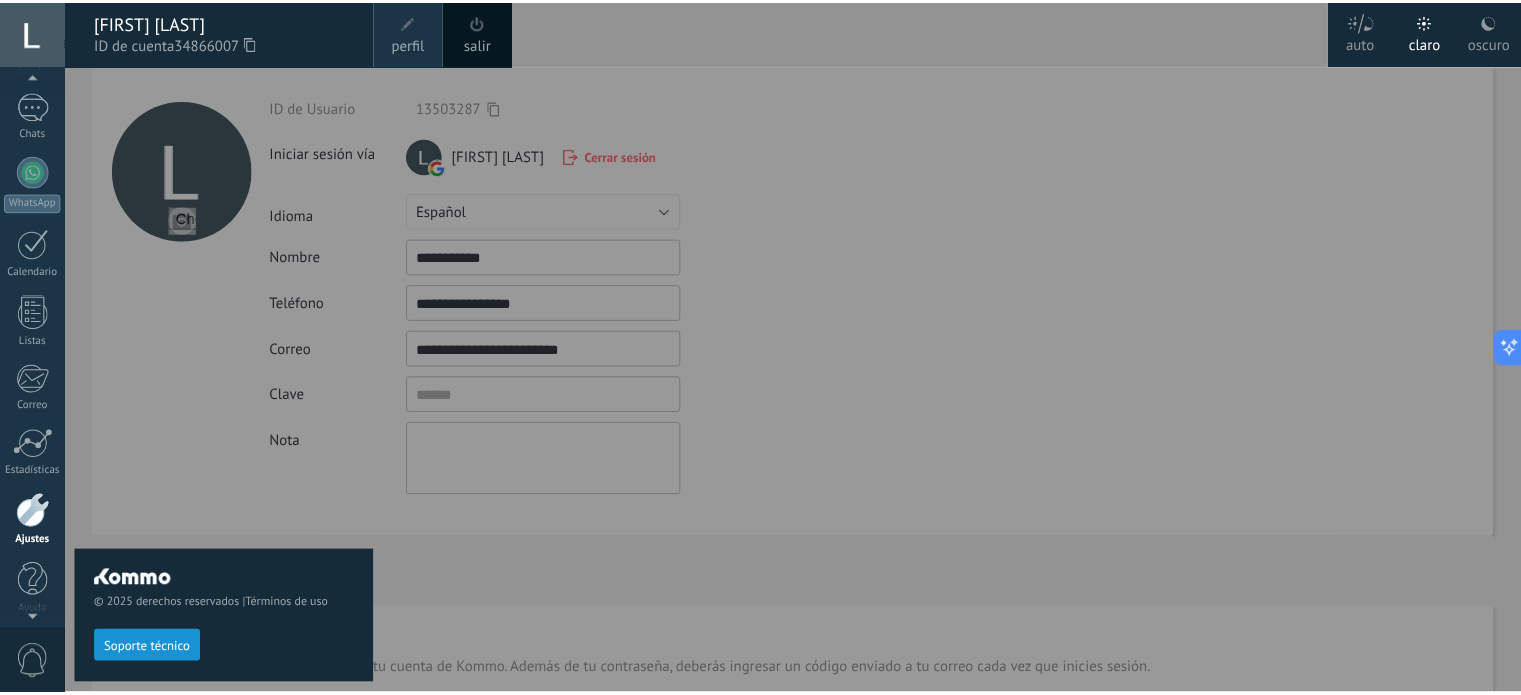 scroll, scrollTop: 116, scrollLeft: 0, axis: vertical 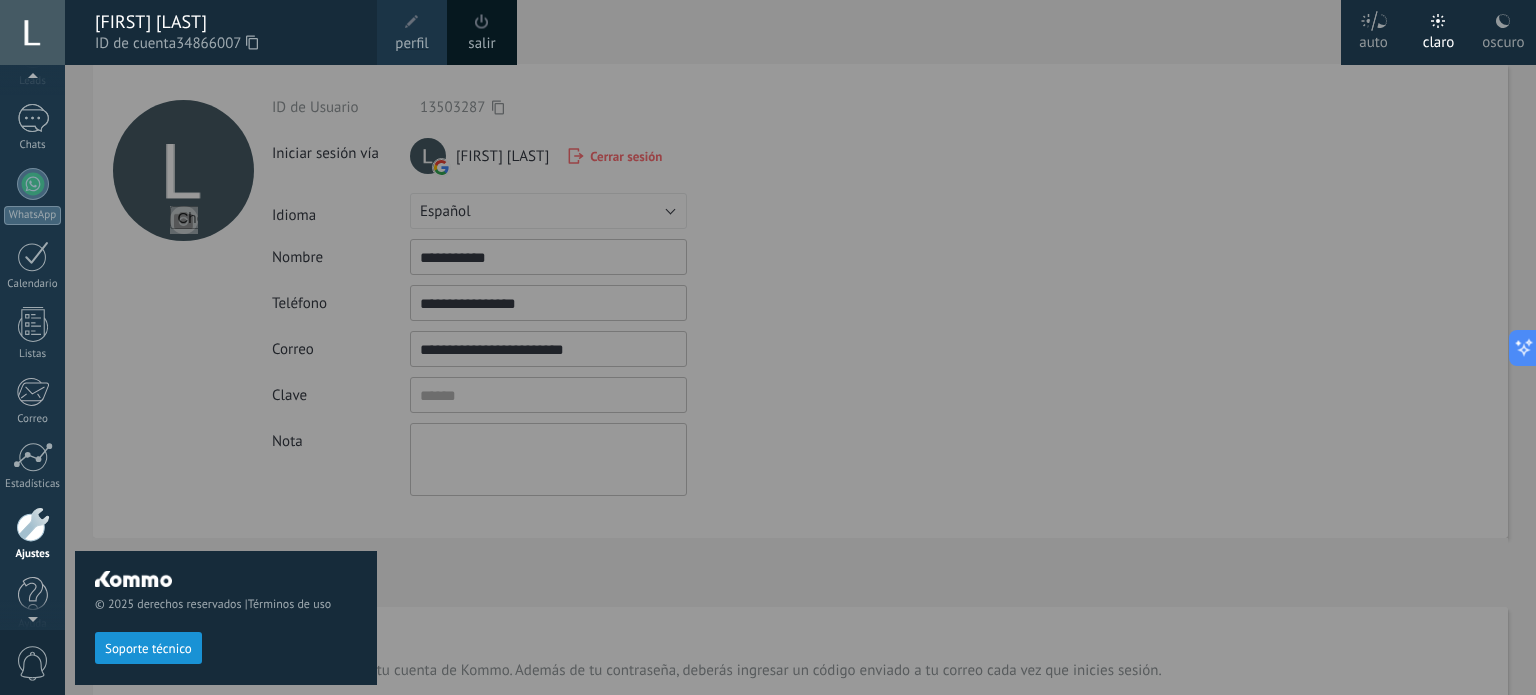 click at bounding box center (33, 184) 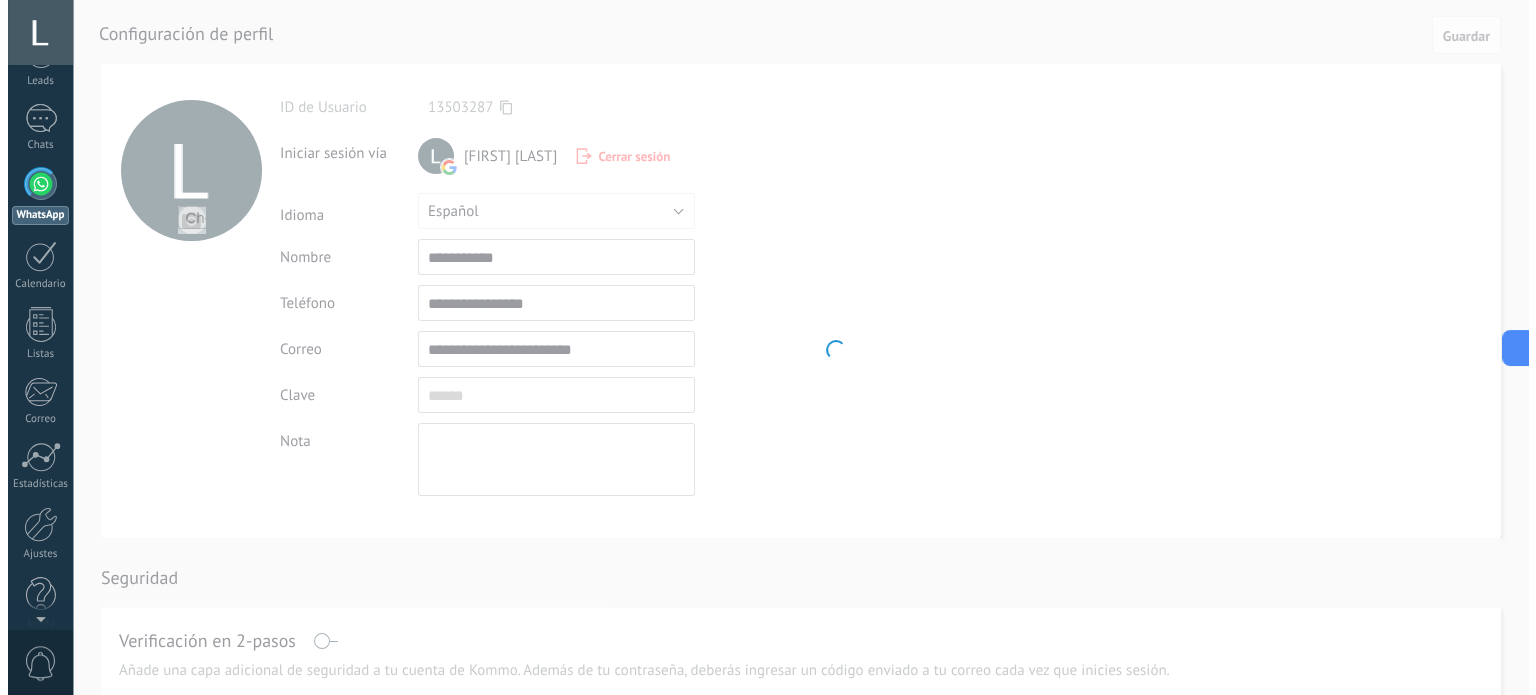 scroll, scrollTop: 0, scrollLeft: 0, axis: both 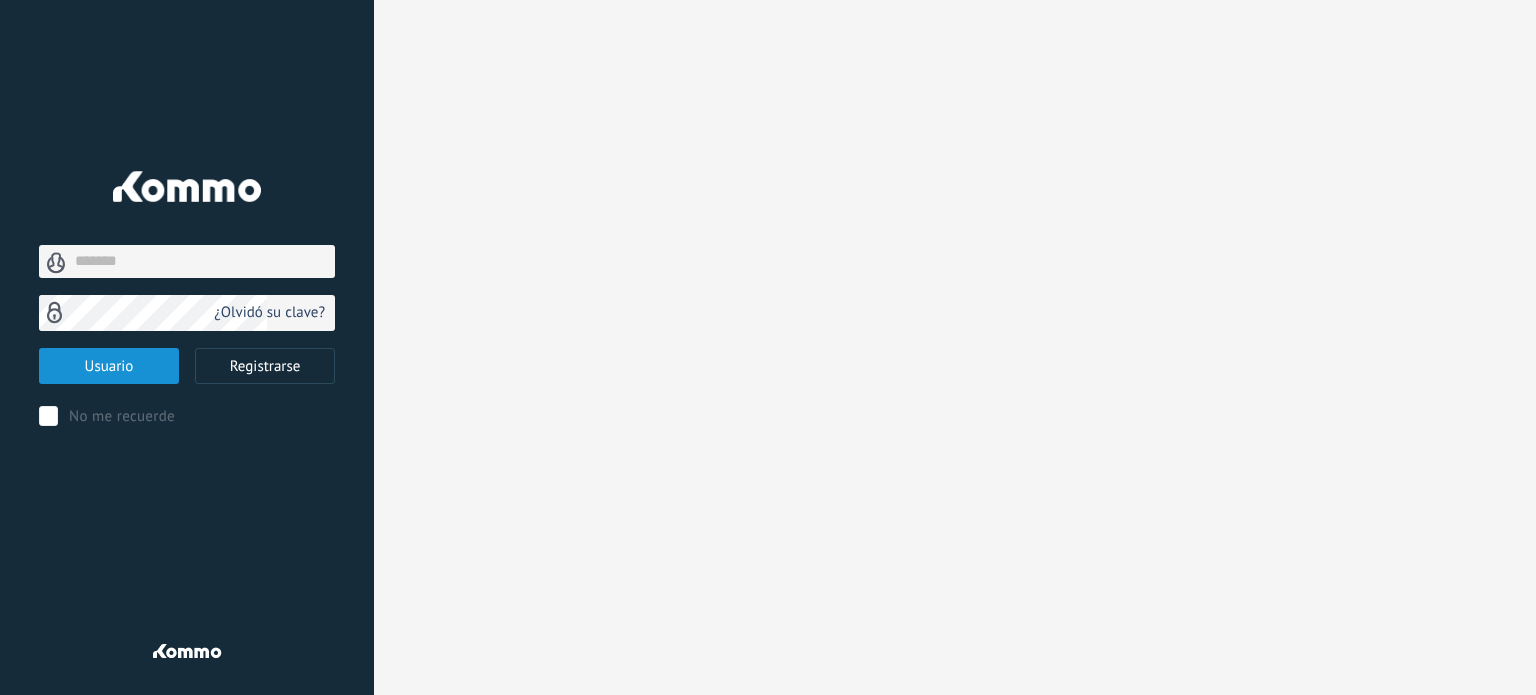 click at bounding box center (187, 261) 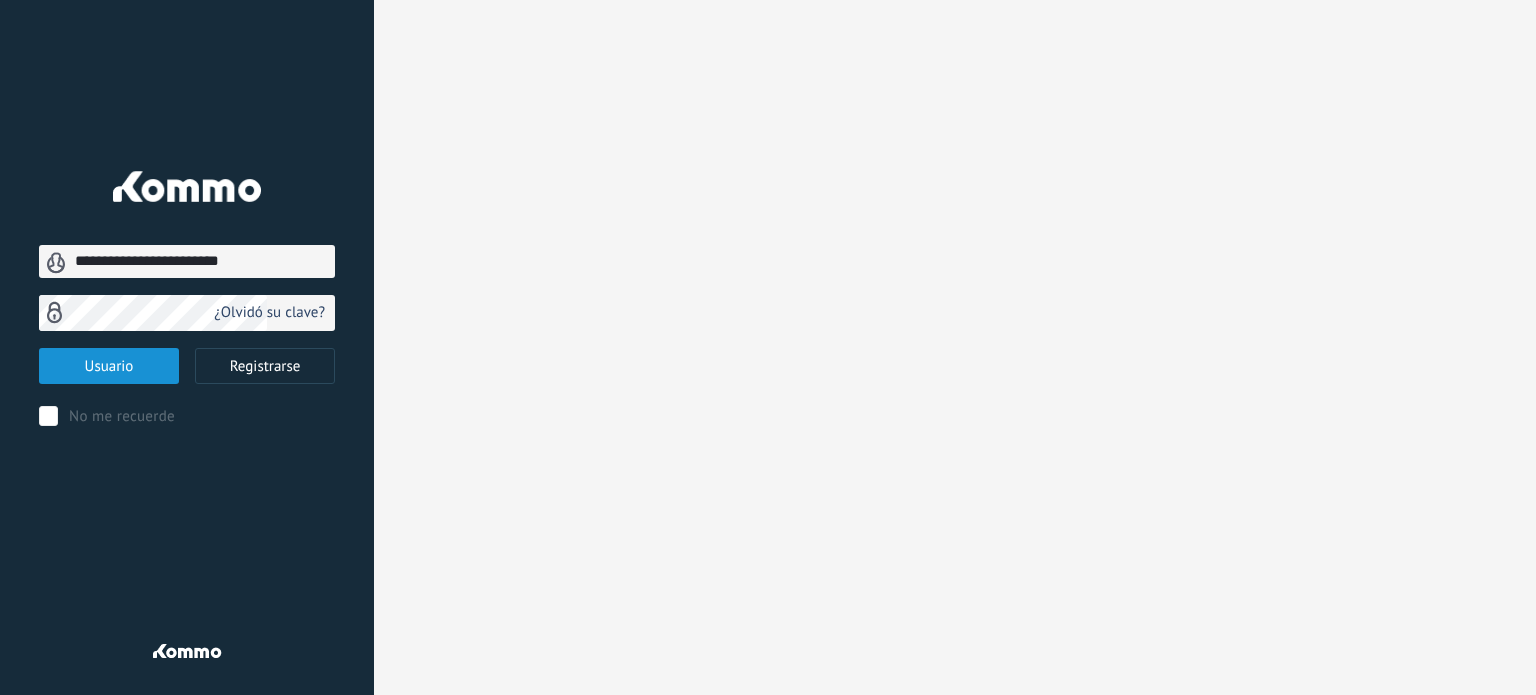type on "**********" 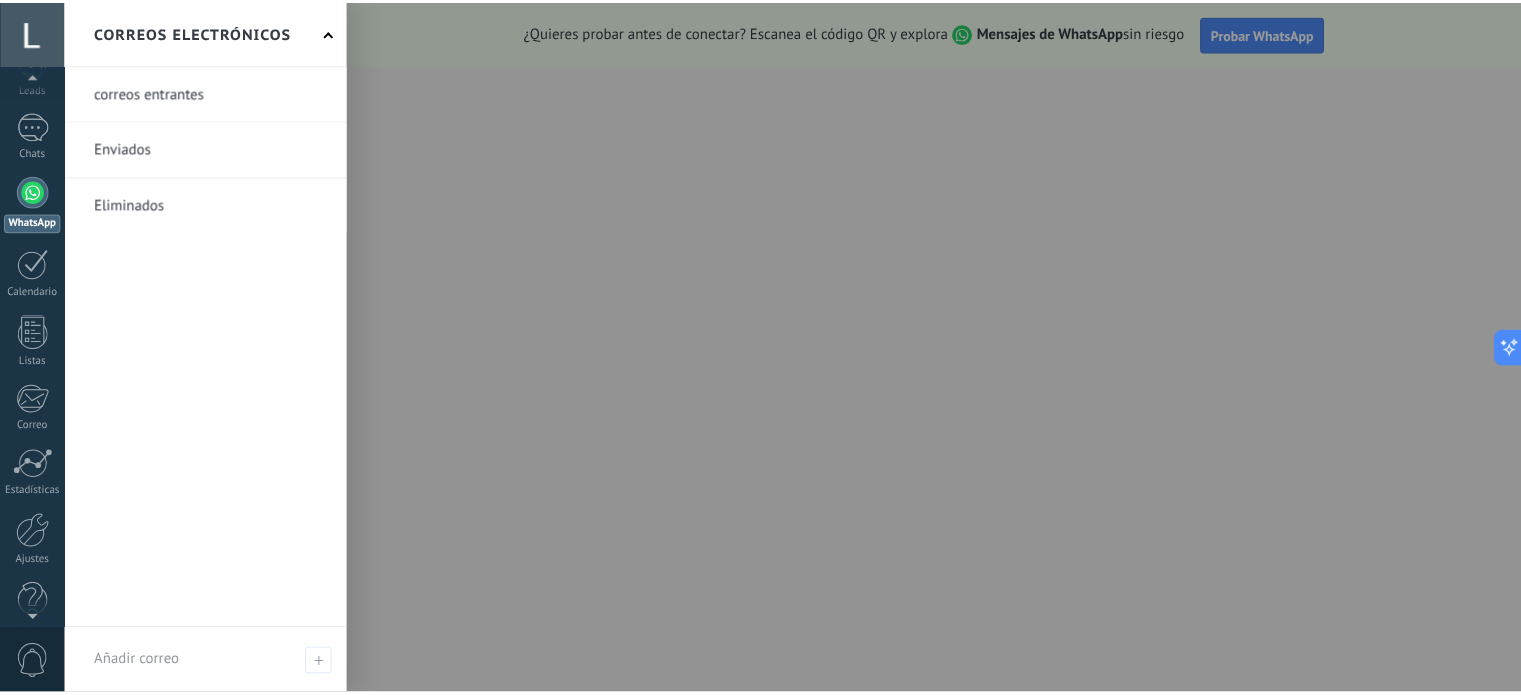 scroll, scrollTop: 136, scrollLeft: 0, axis: vertical 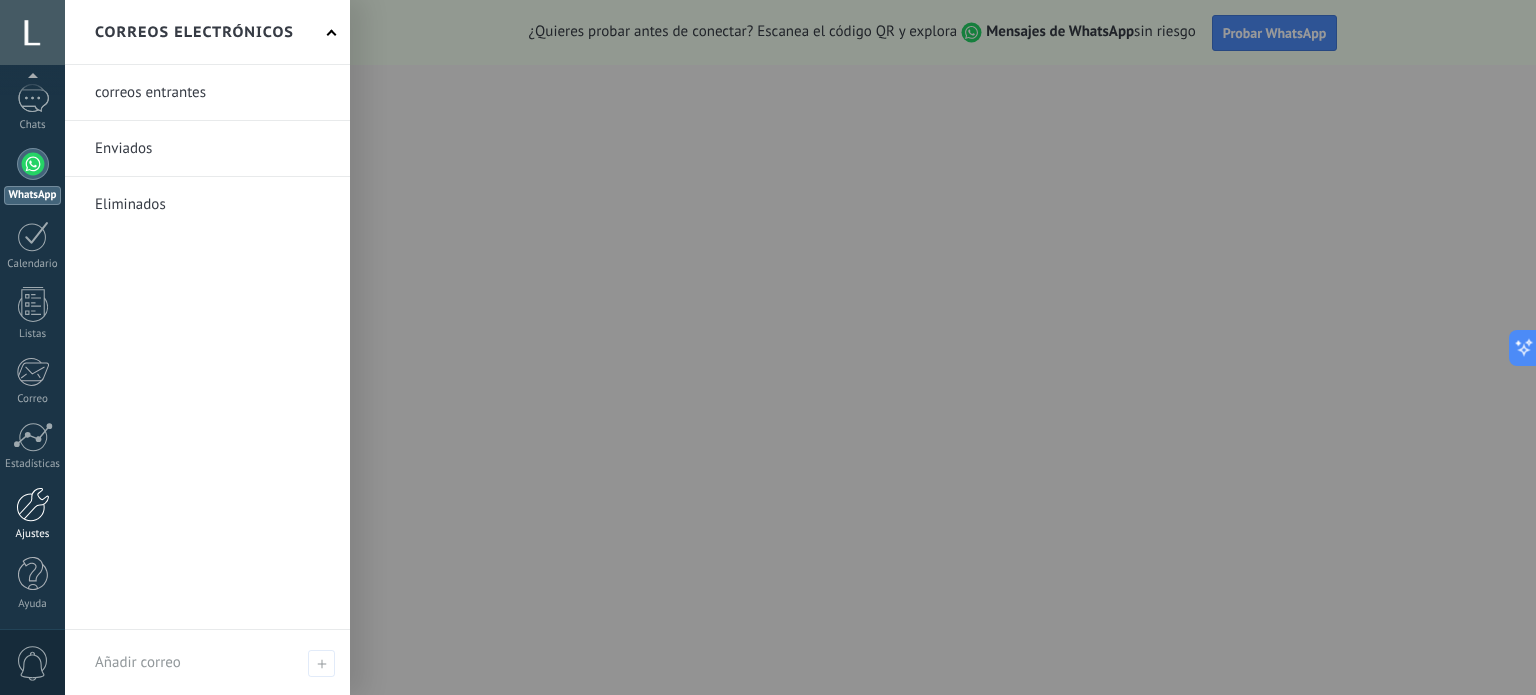 click on "Ajustes" at bounding box center [32, 514] 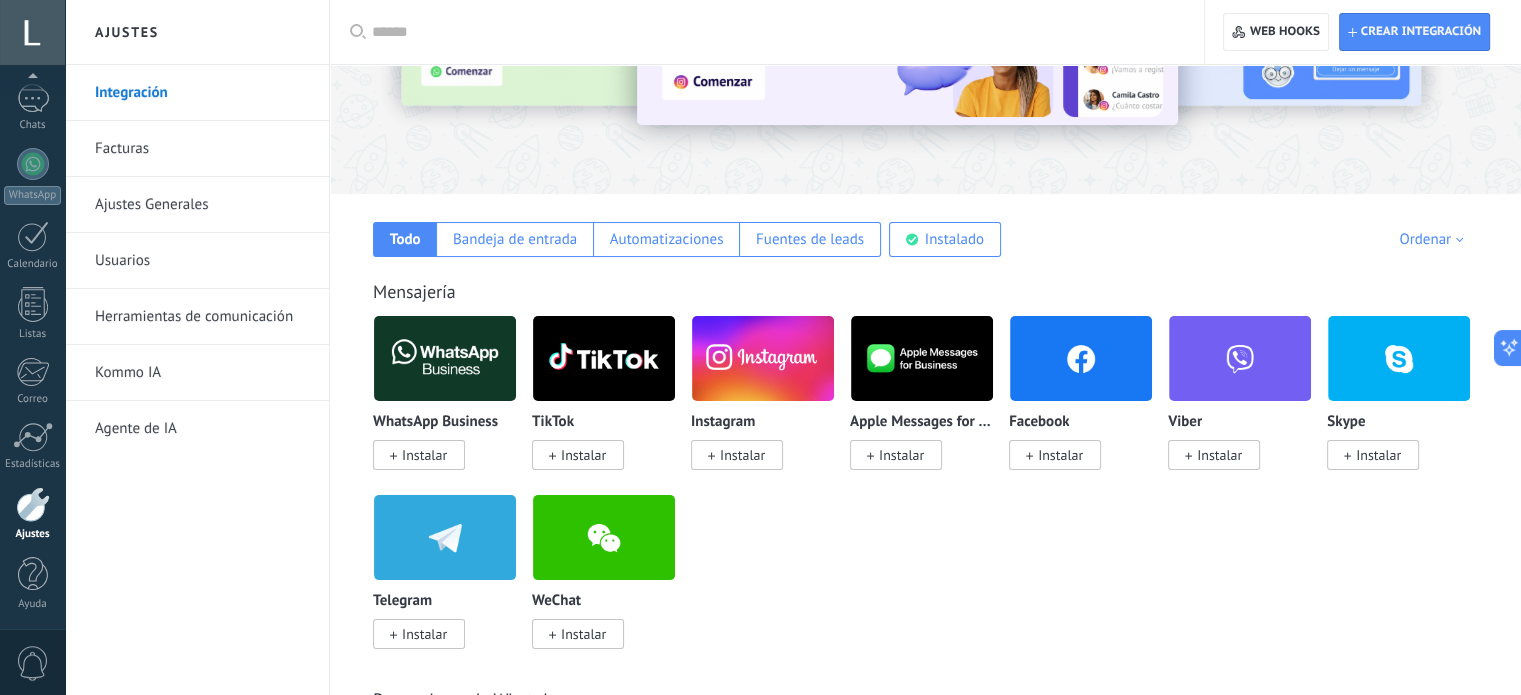 scroll, scrollTop: 200, scrollLeft: 0, axis: vertical 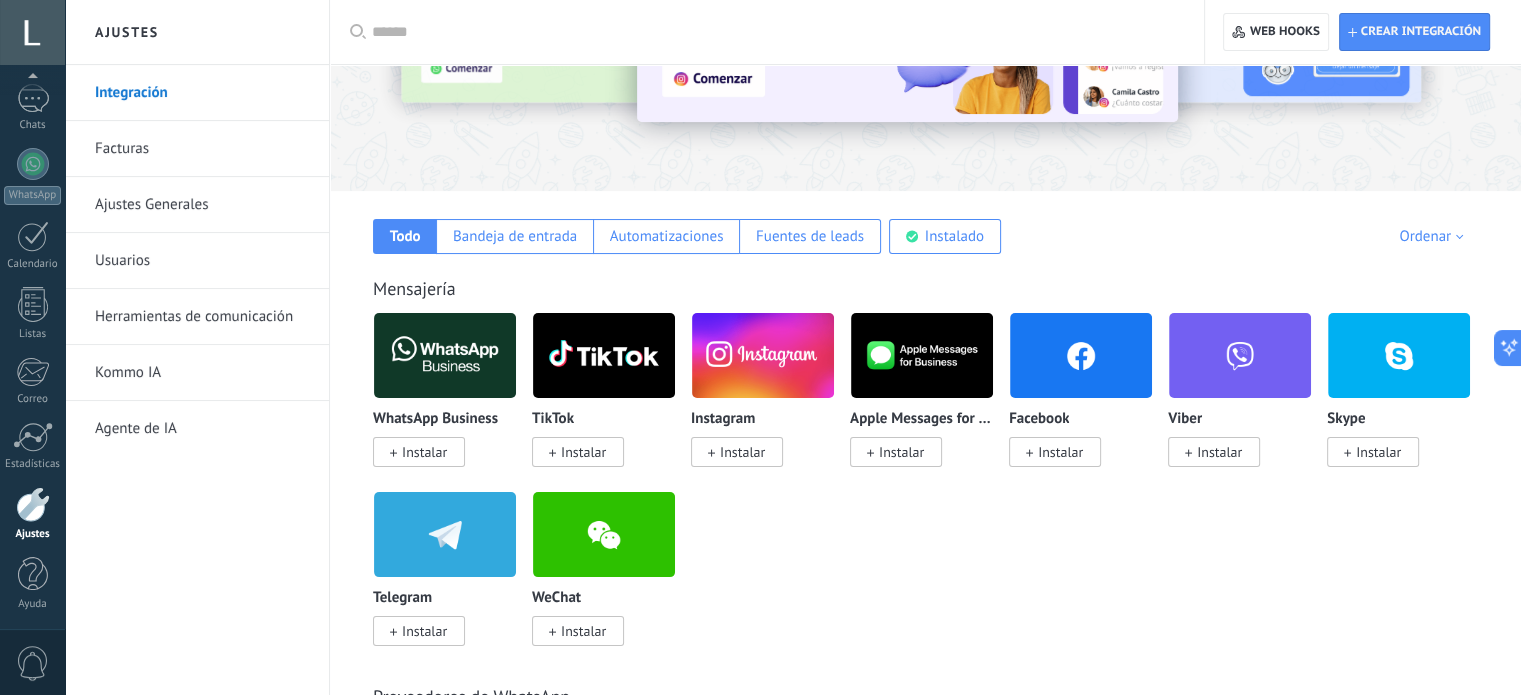 click on "Kommo IA" at bounding box center [202, 373] 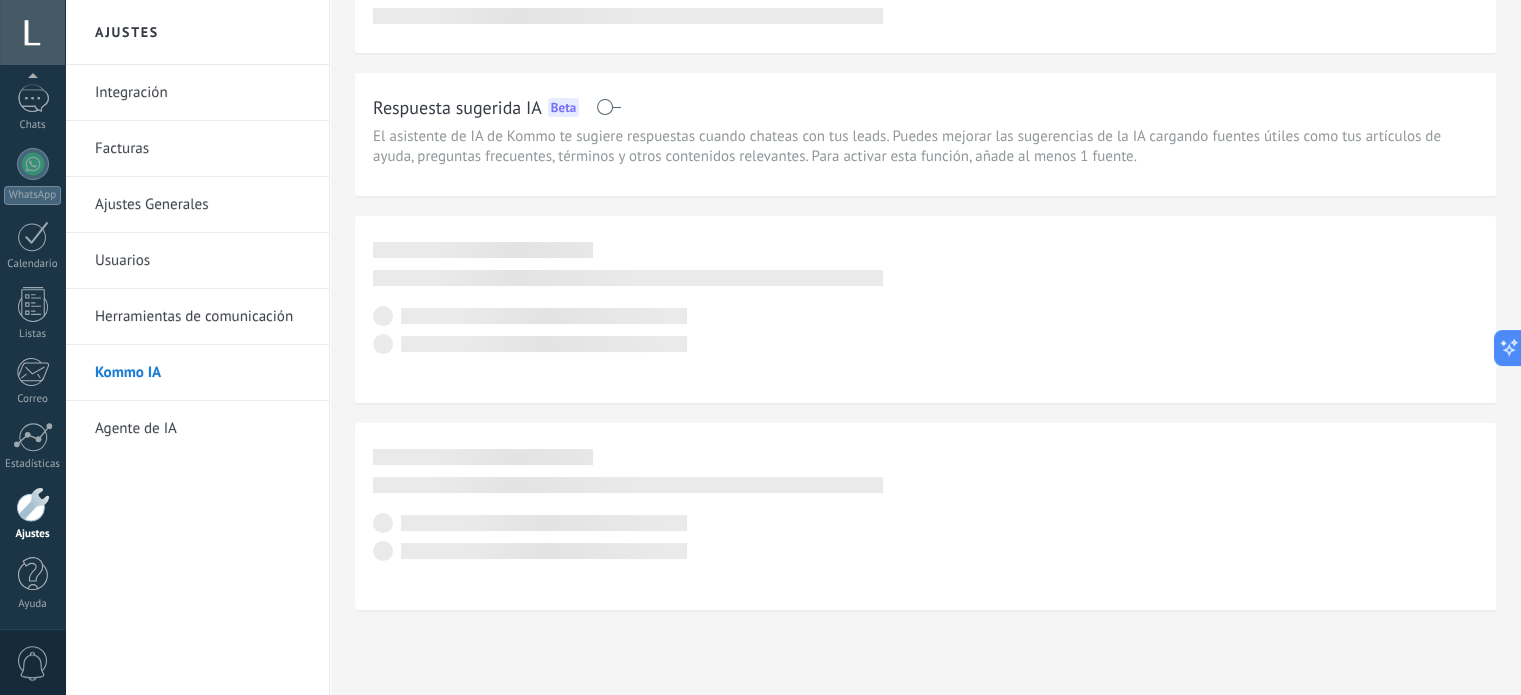 scroll, scrollTop: 0, scrollLeft: 0, axis: both 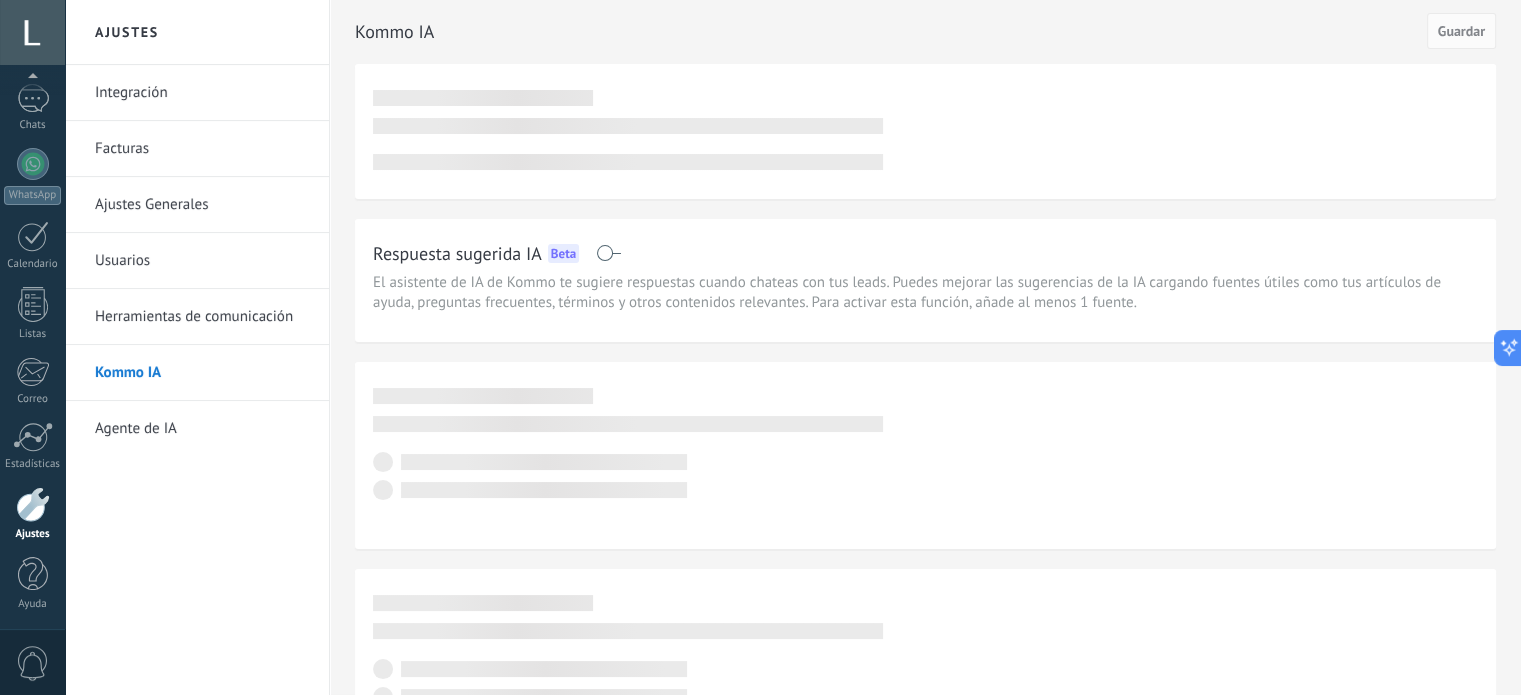 click on "Herramientas de comunicación" at bounding box center (202, 317) 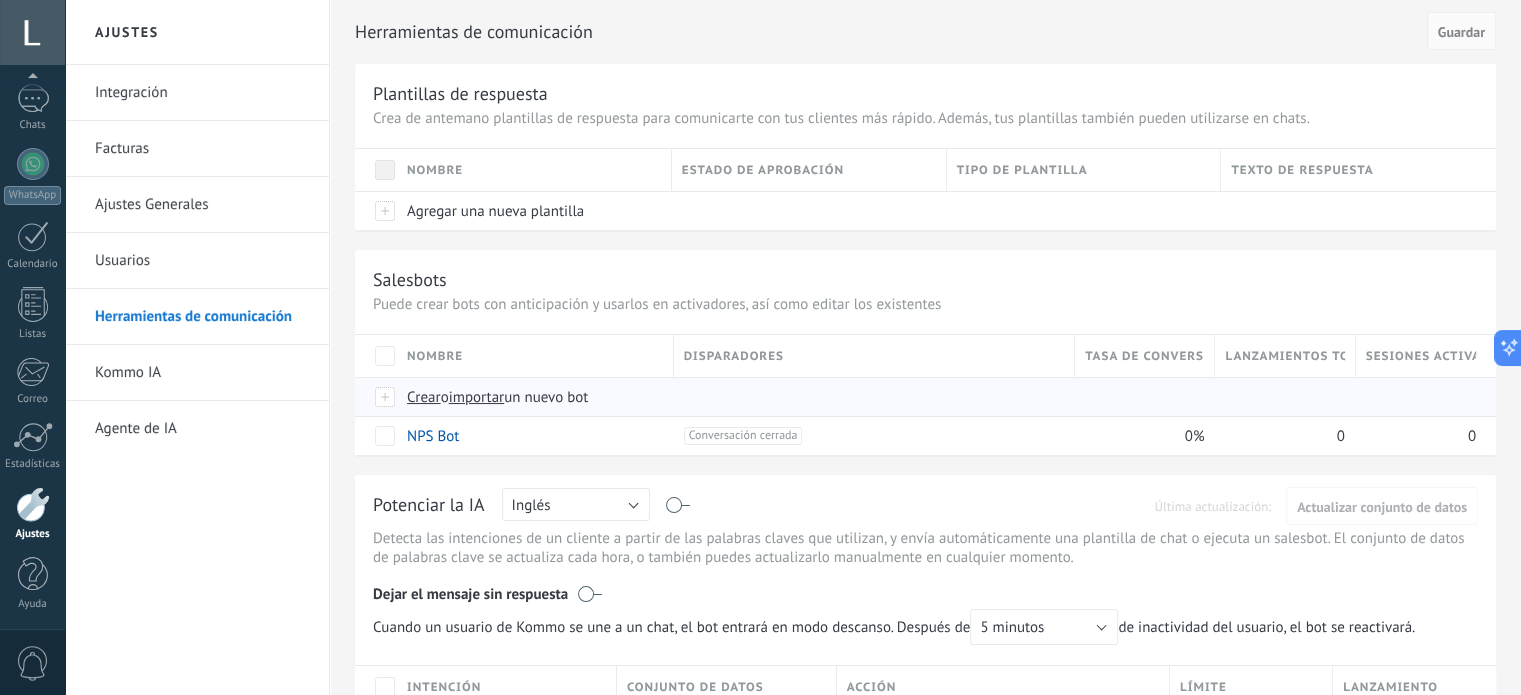 click on "importar" at bounding box center [477, 397] 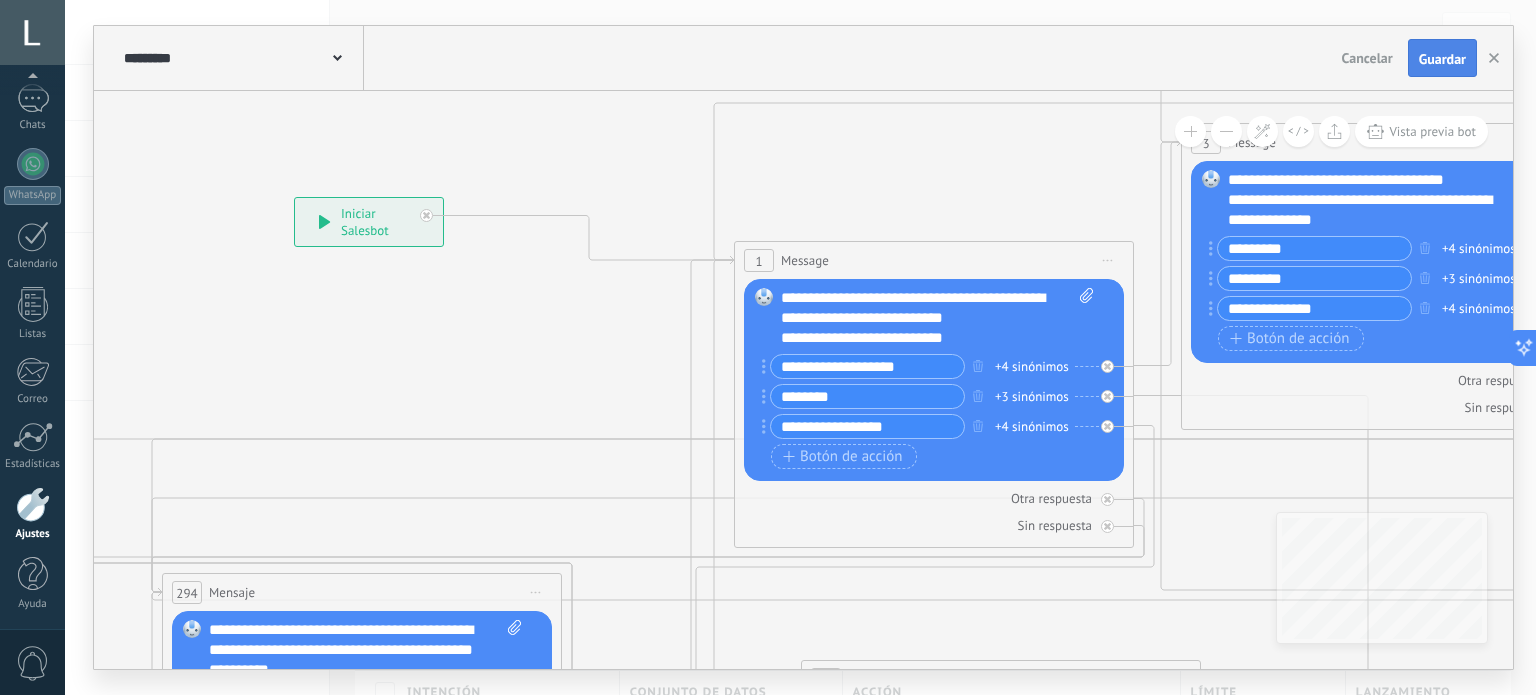 click on "Guardar" at bounding box center (1442, 59) 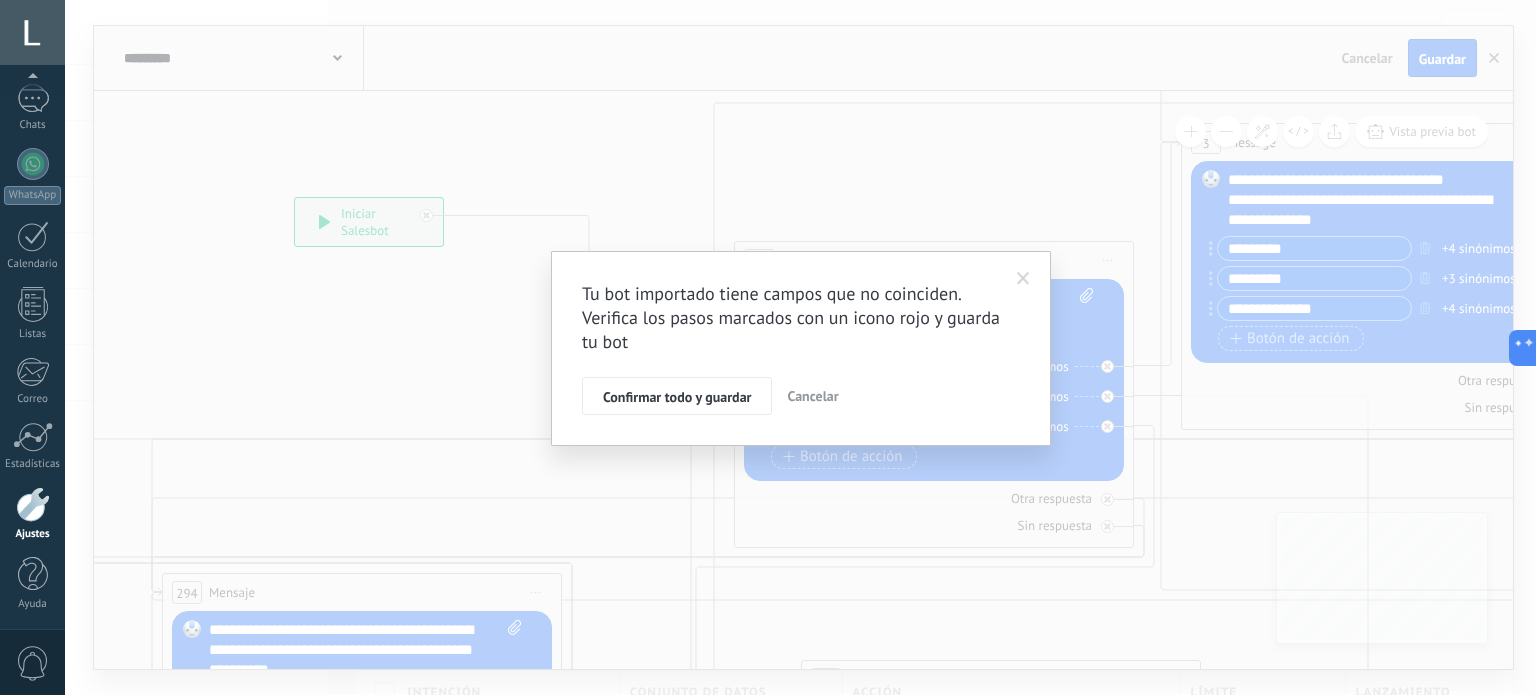drag, startPoint x: 702, startPoint y: 391, endPoint x: 333, endPoint y: 271, distance: 388.0219 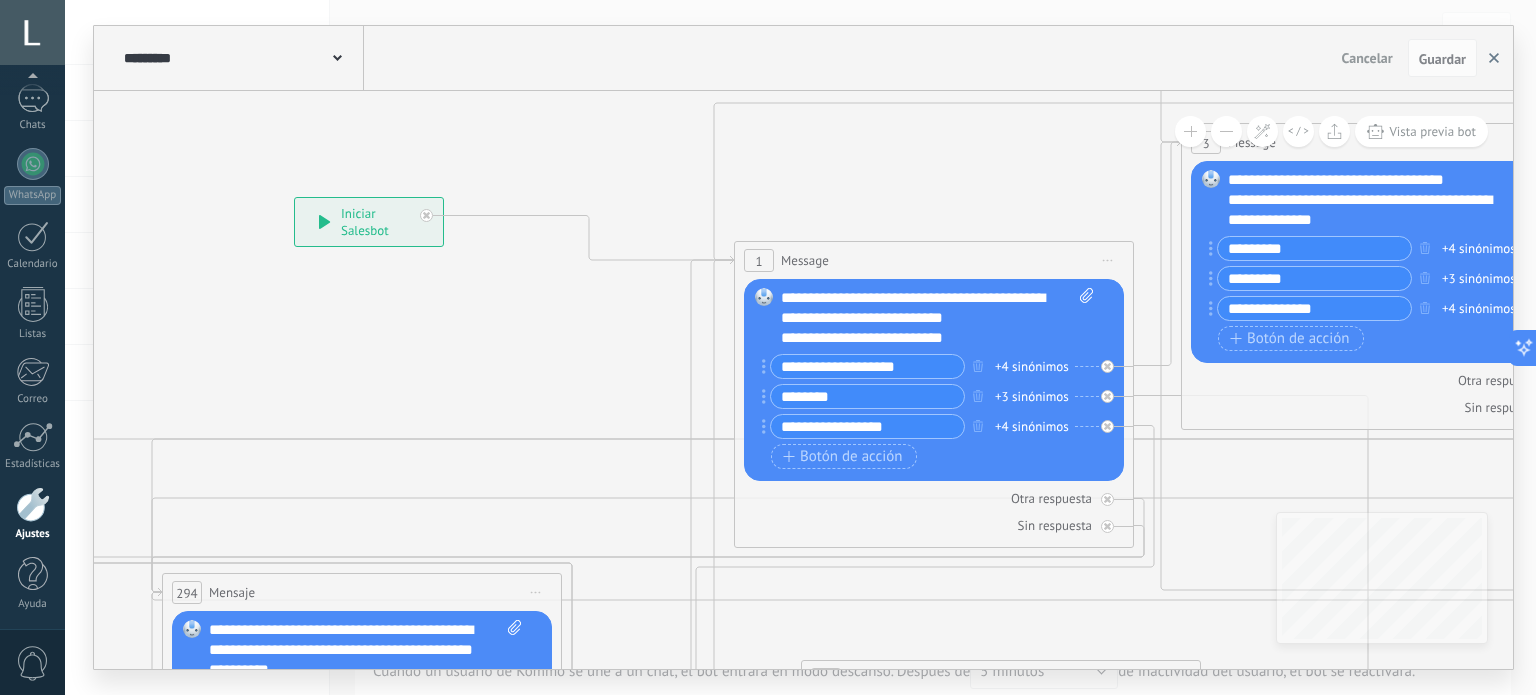 click 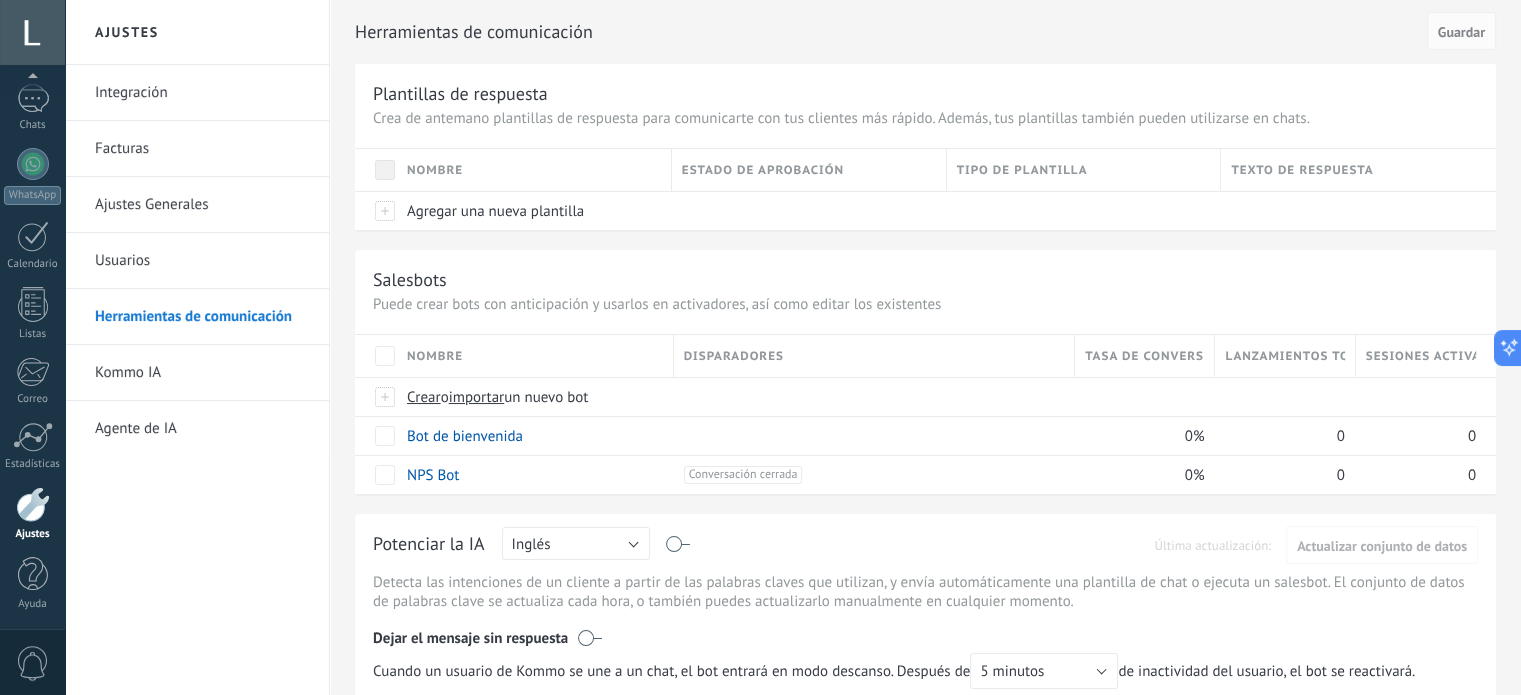 click at bounding box center [32, 32] 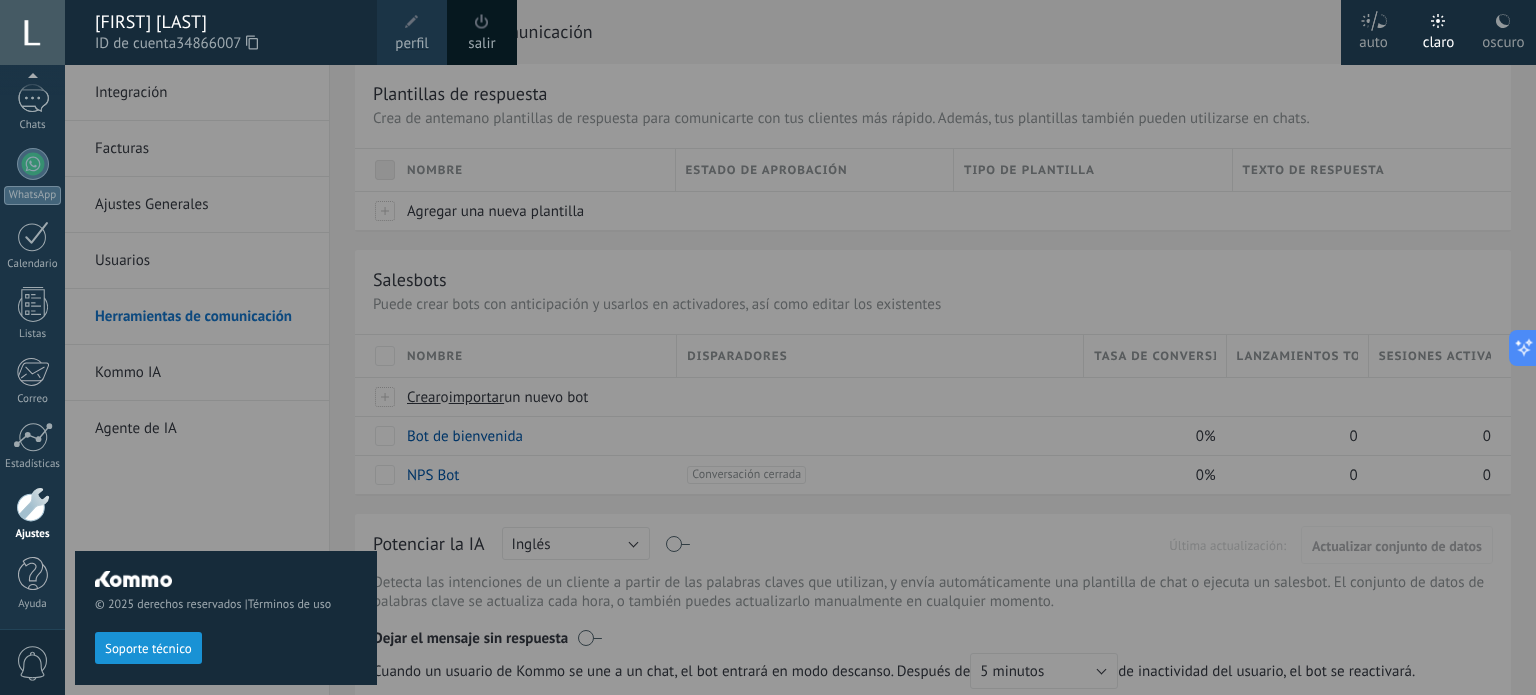 click on "salir" at bounding box center (482, 32) 